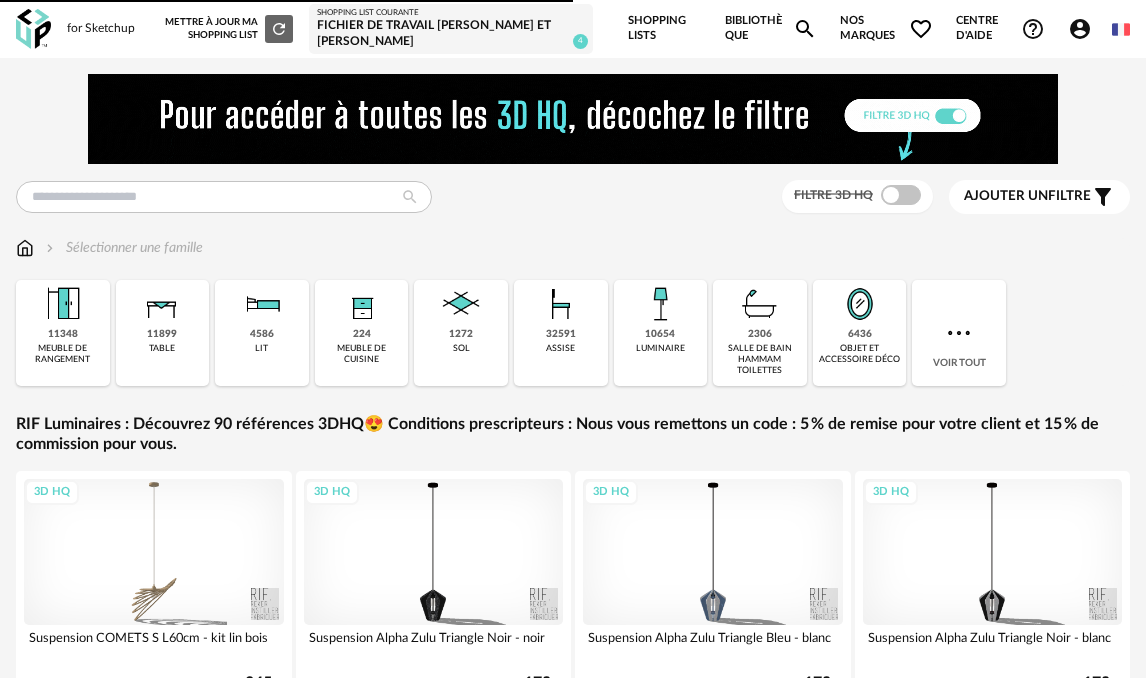 scroll, scrollTop: 0, scrollLeft: 0, axis: both 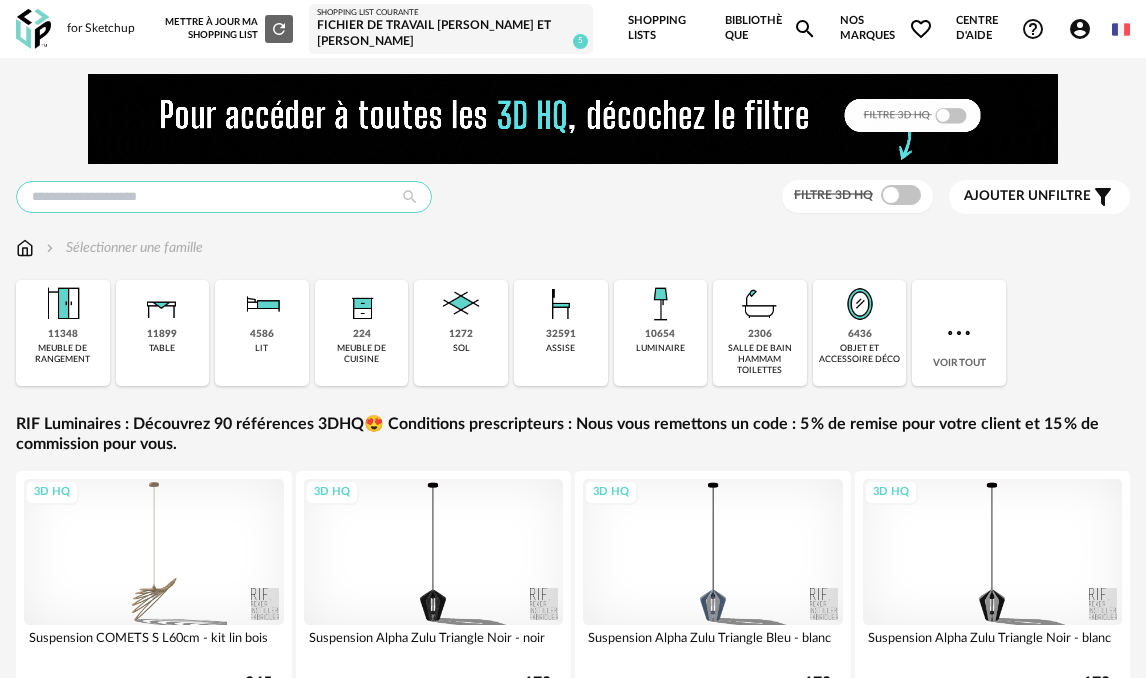 click at bounding box center [224, 197] 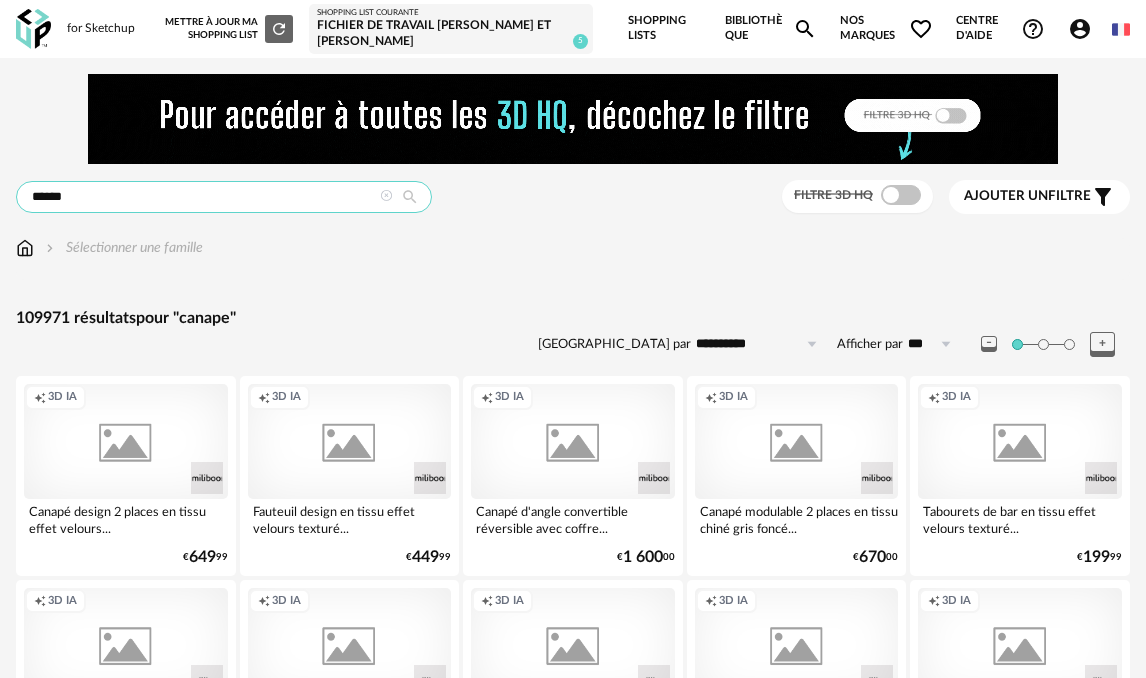 type on "******" 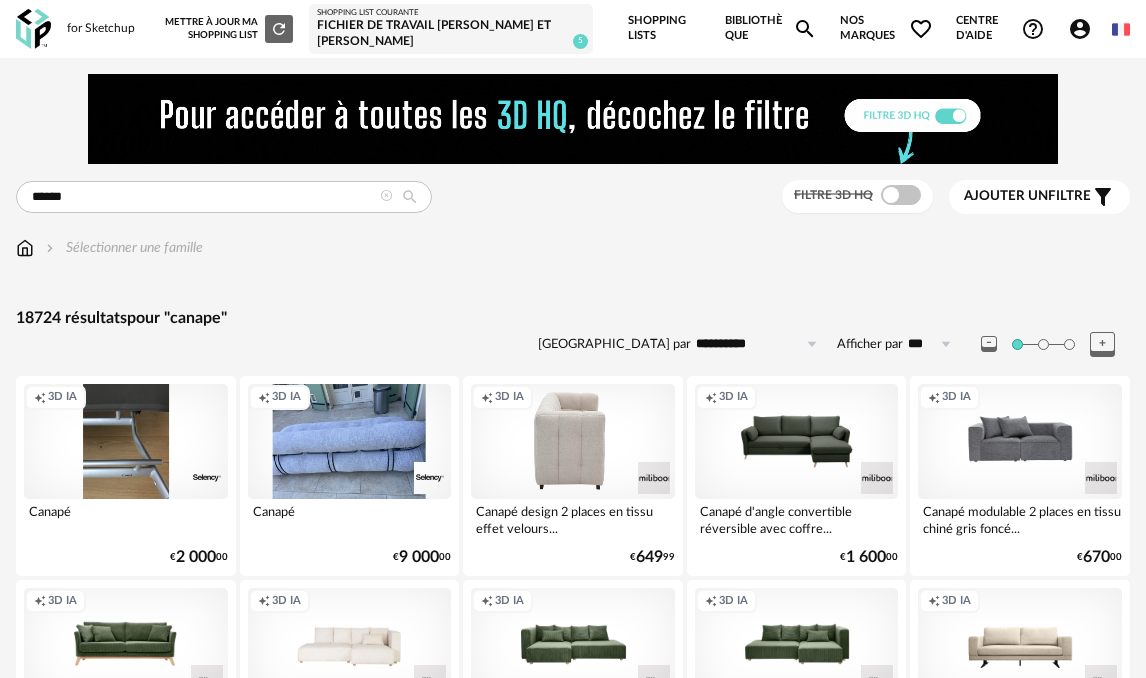 click on "Creation icon   3D IA" at bounding box center [573, 441] 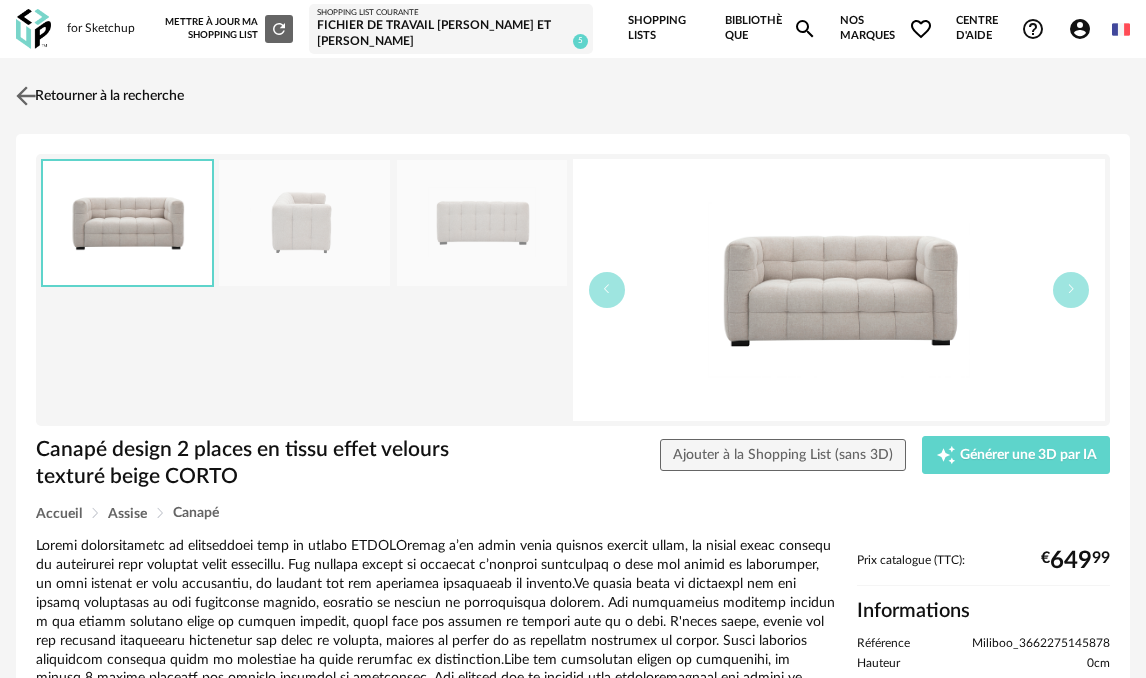 click at bounding box center [26, 95] 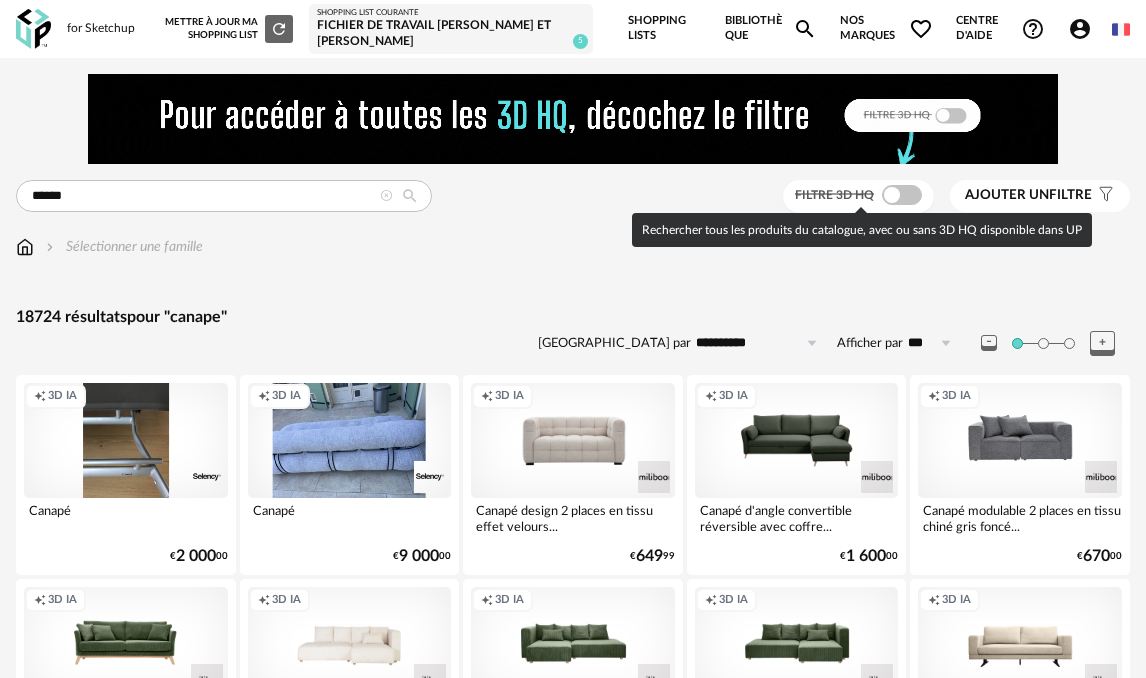 click at bounding box center (902, 195) 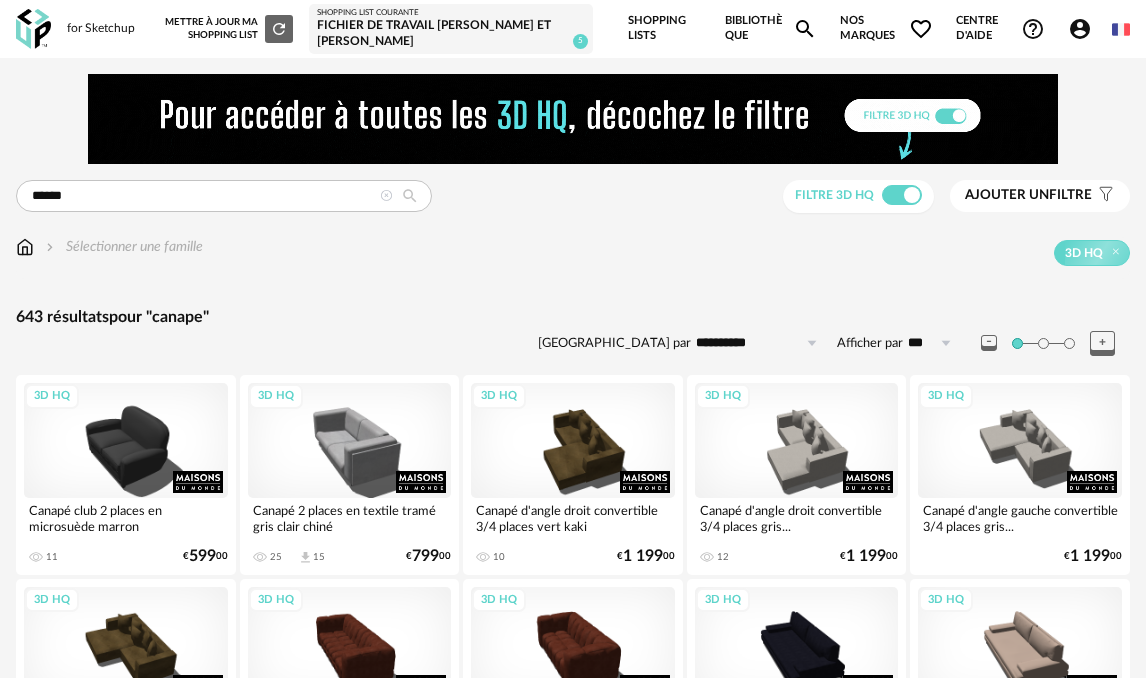 click on "Sélectionner une famille" at bounding box center (122, 247) 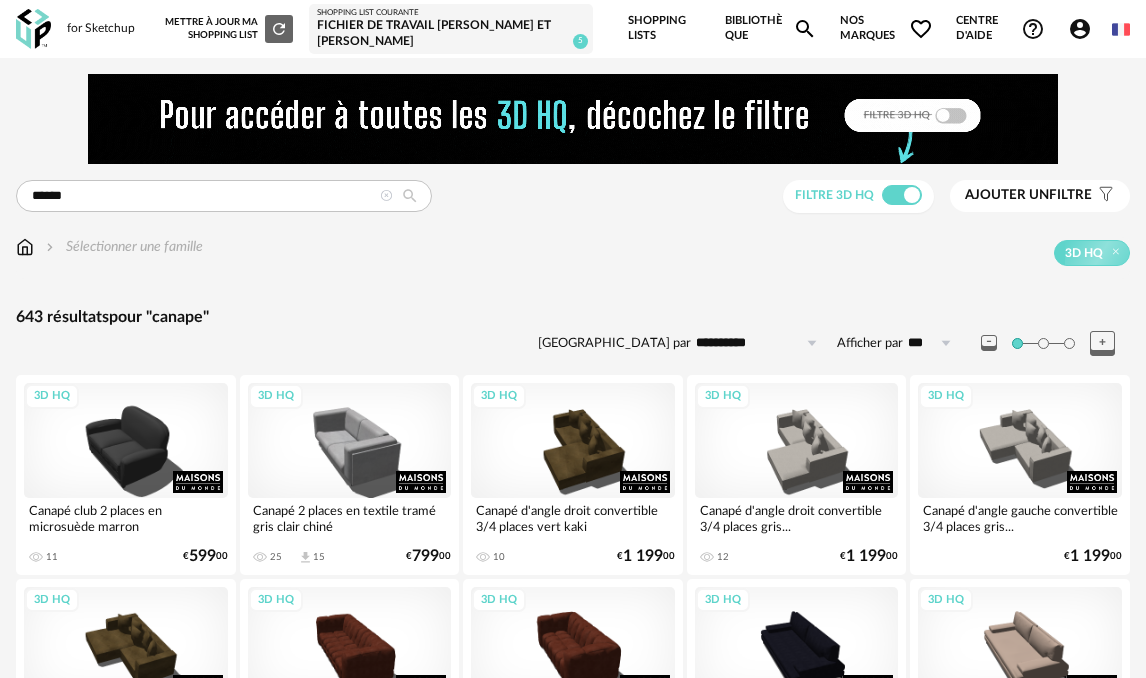 click on "Ajouter un" at bounding box center (1007, 195) 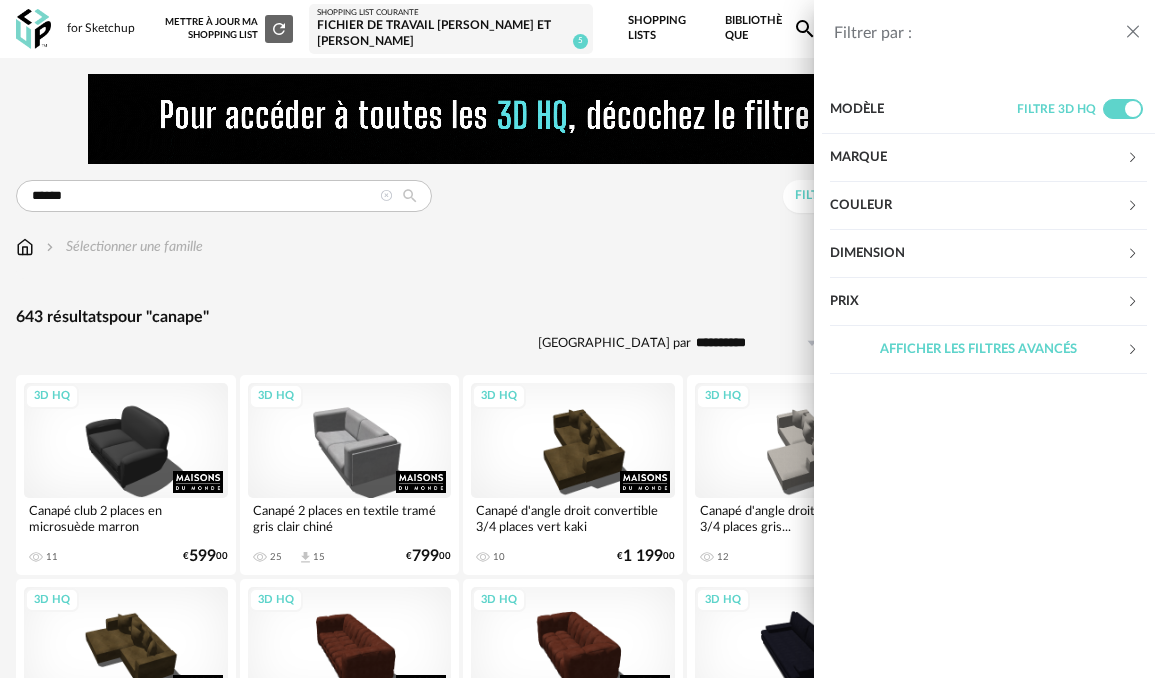 click on "Couleur" at bounding box center (978, 206) 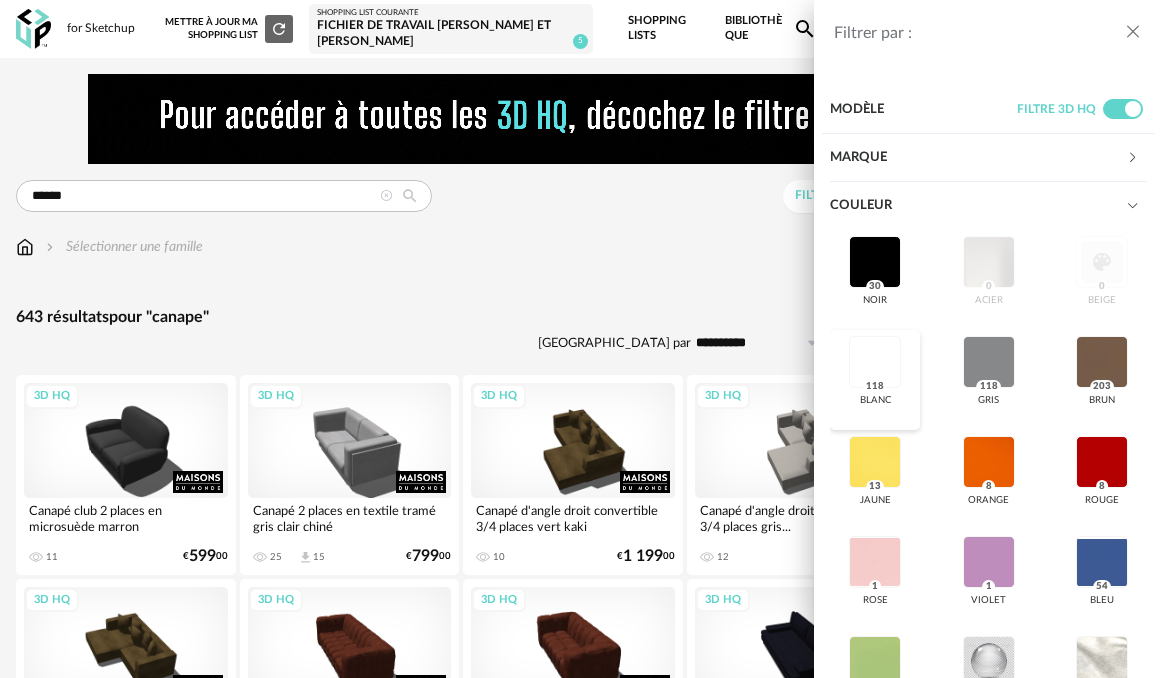 click on "118" at bounding box center [875, 387] 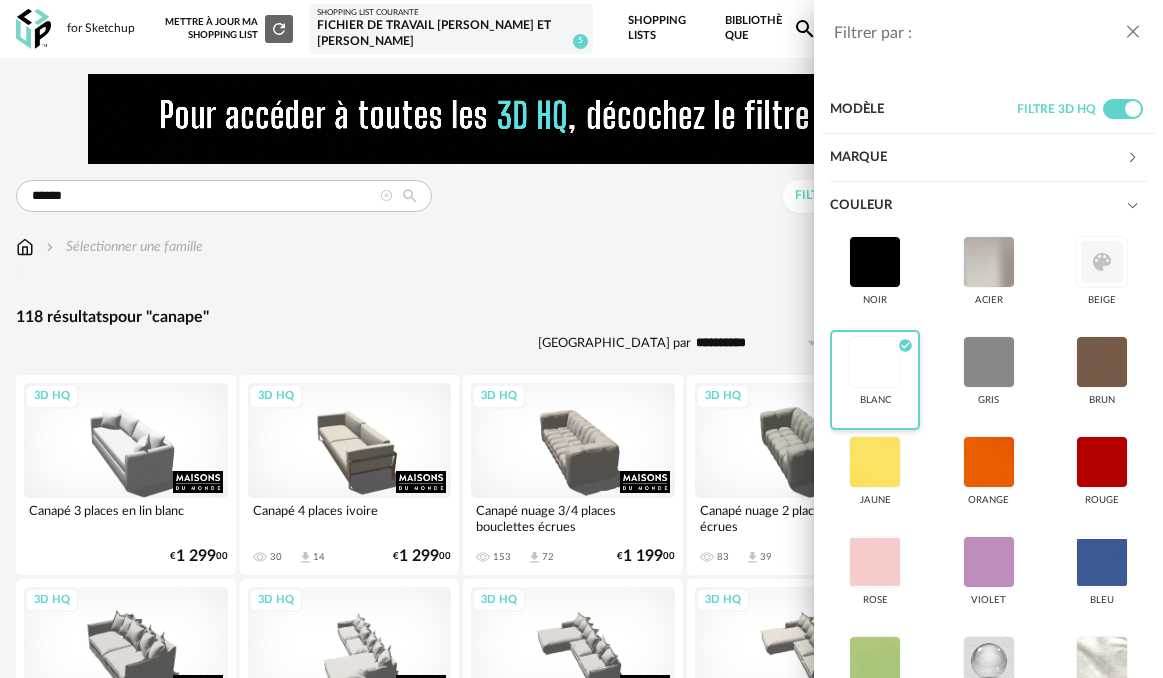 click at bounding box center (1133, 32) 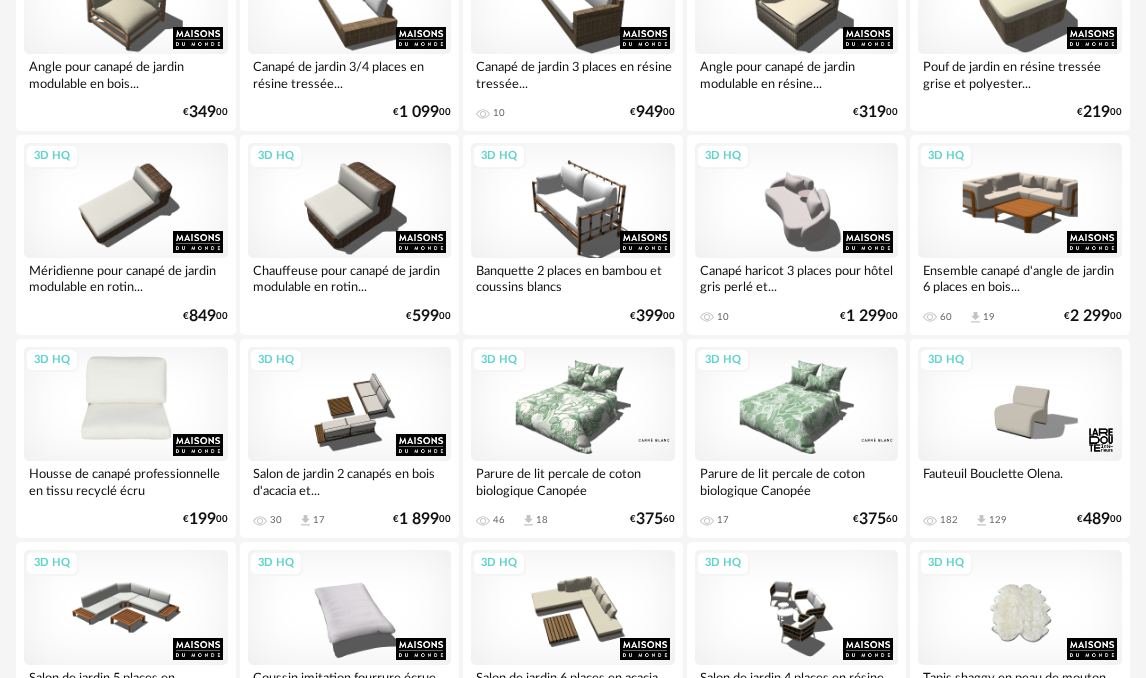 scroll, scrollTop: 3892, scrollLeft: 0, axis: vertical 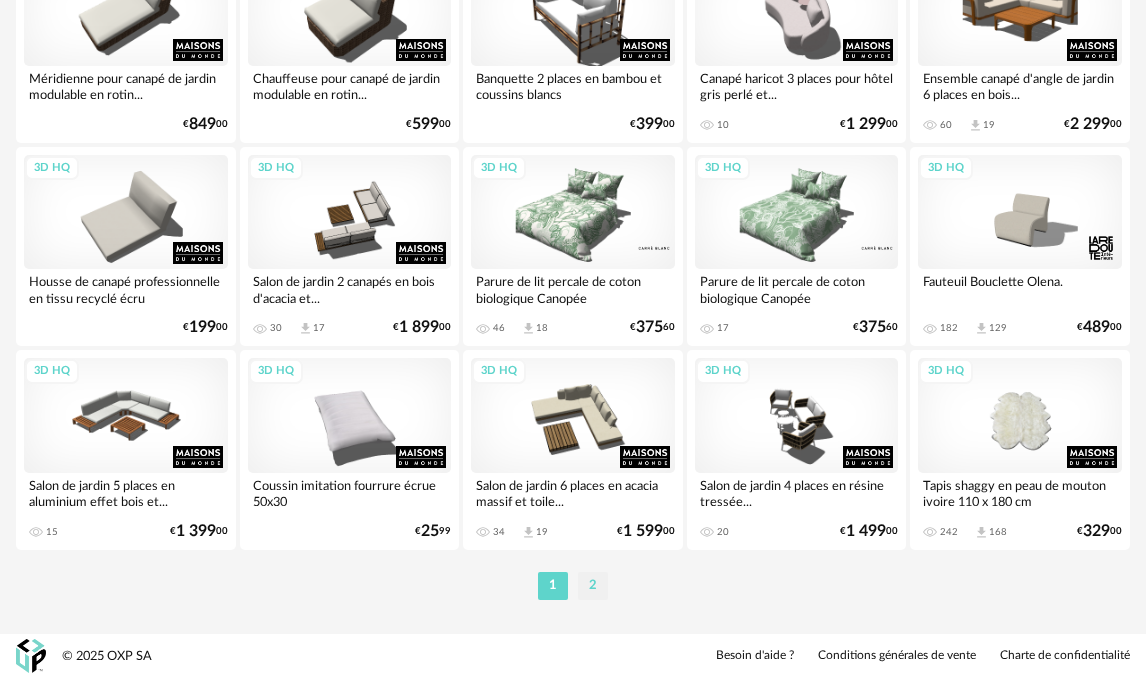 click on "2" at bounding box center [593, 586] 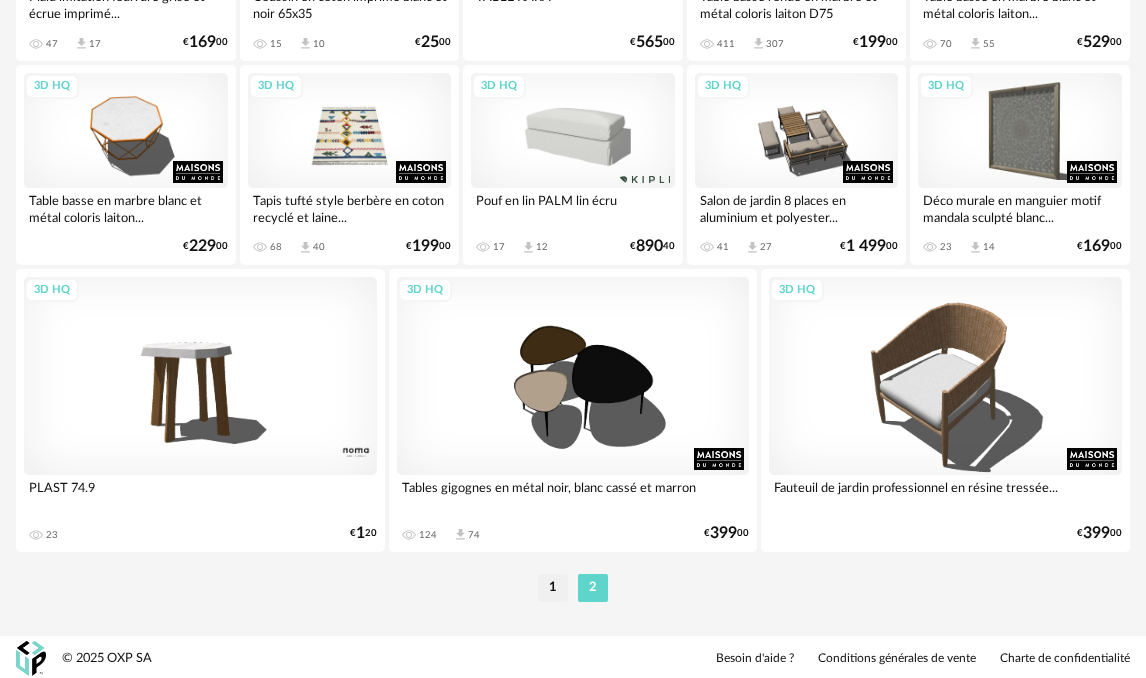 scroll, scrollTop: 720, scrollLeft: 0, axis: vertical 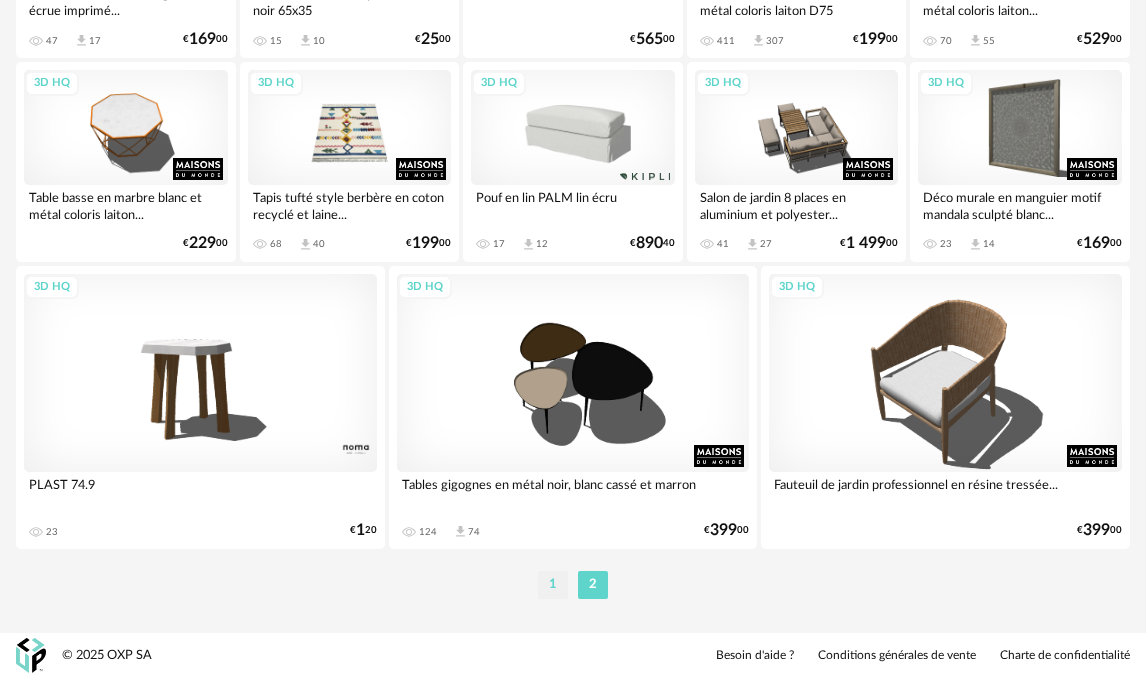click on "1" at bounding box center (553, 585) 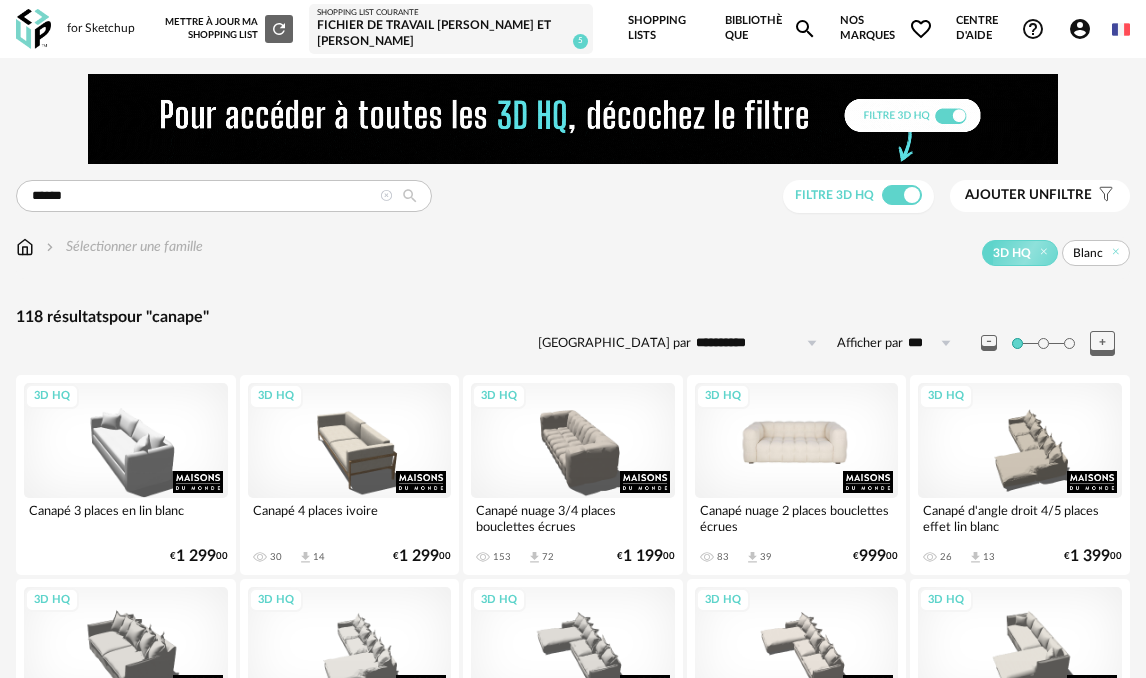 click on "3D HQ" at bounding box center (797, 440) 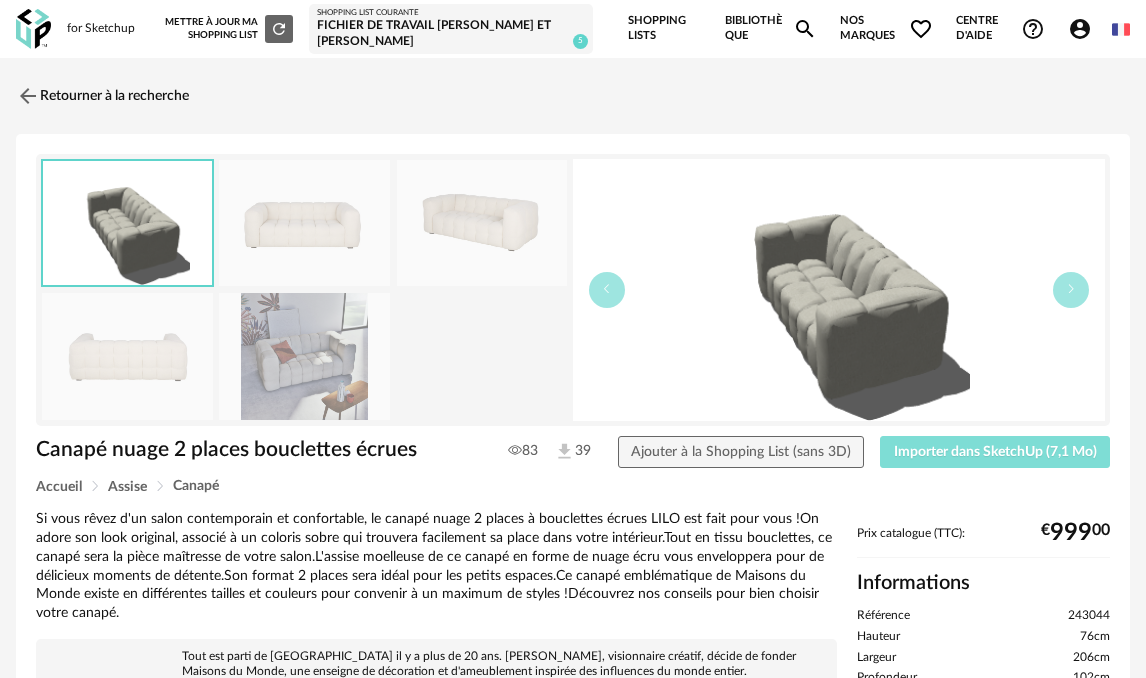 click on "Importer dans SketchUp (7,1 Mo)" at bounding box center (995, 452) 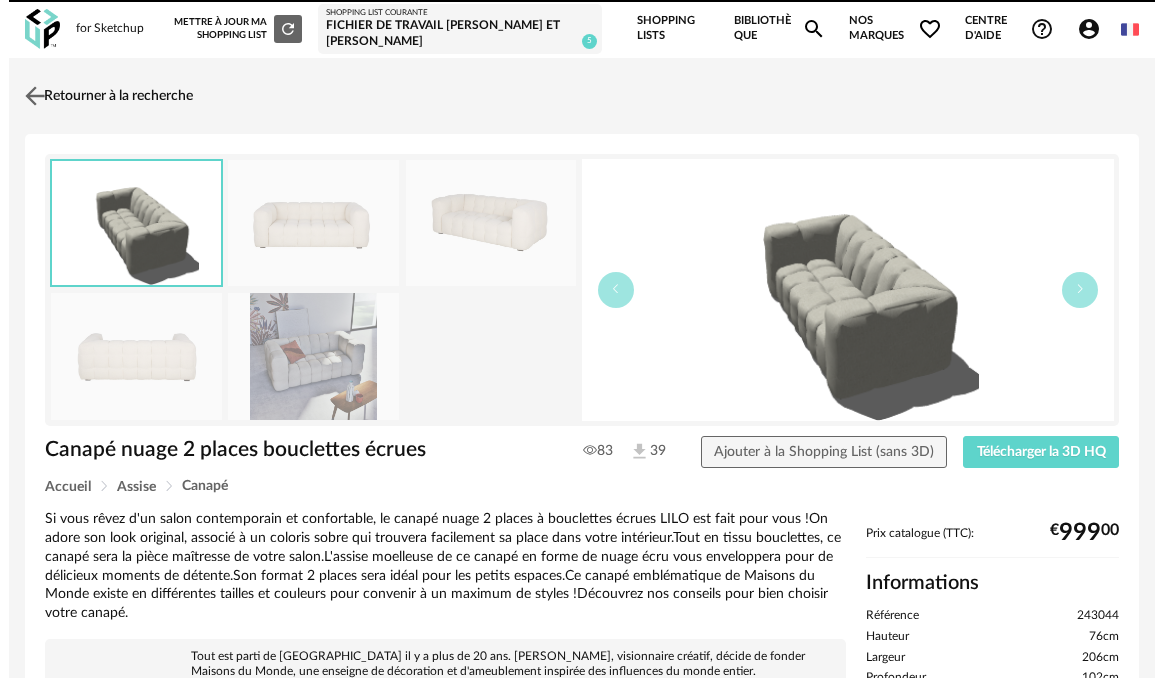 scroll, scrollTop: 0, scrollLeft: 0, axis: both 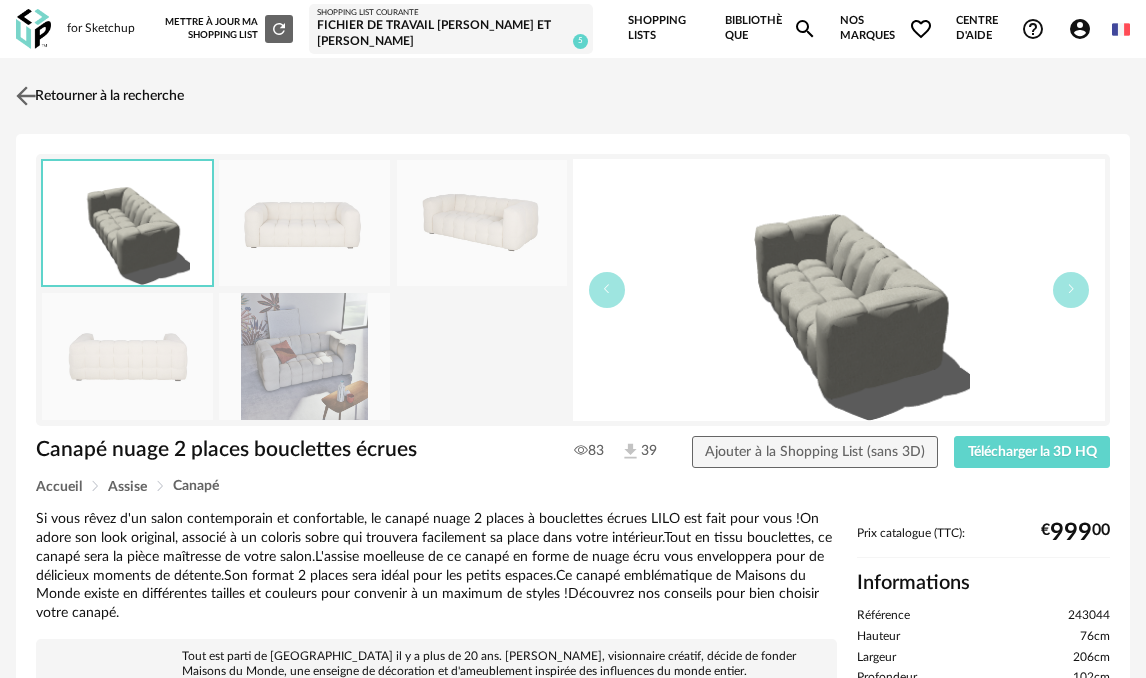 click on "Retourner à la recherche" at bounding box center (97, 96) 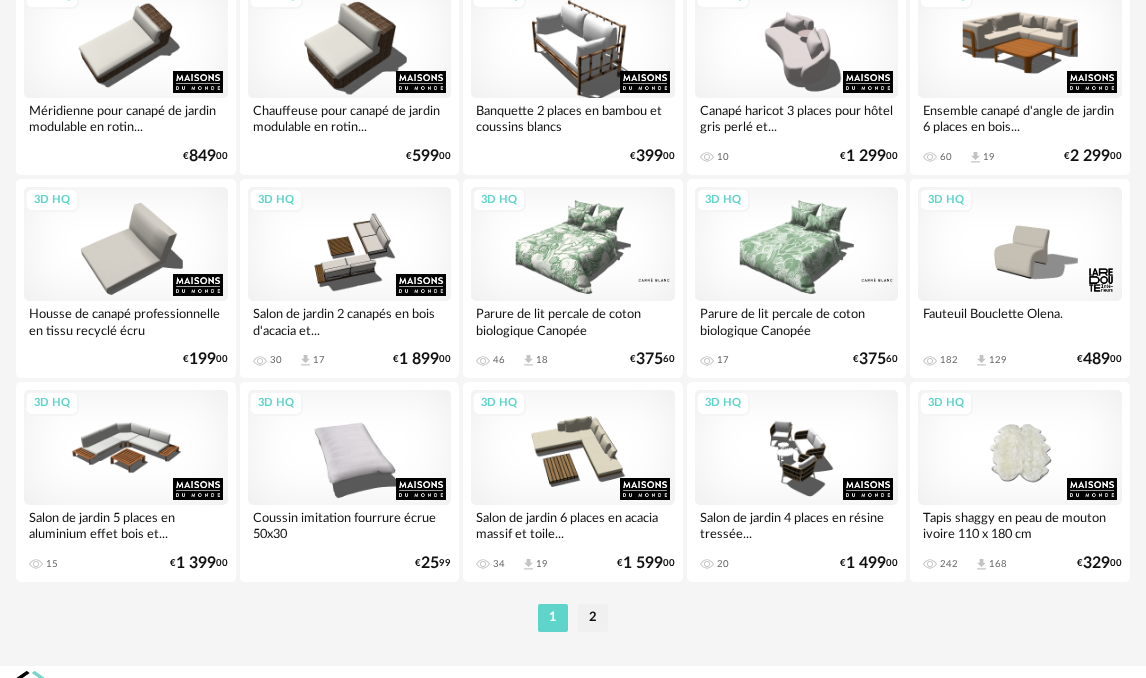 scroll, scrollTop: 3892, scrollLeft: 0, axis: vertical 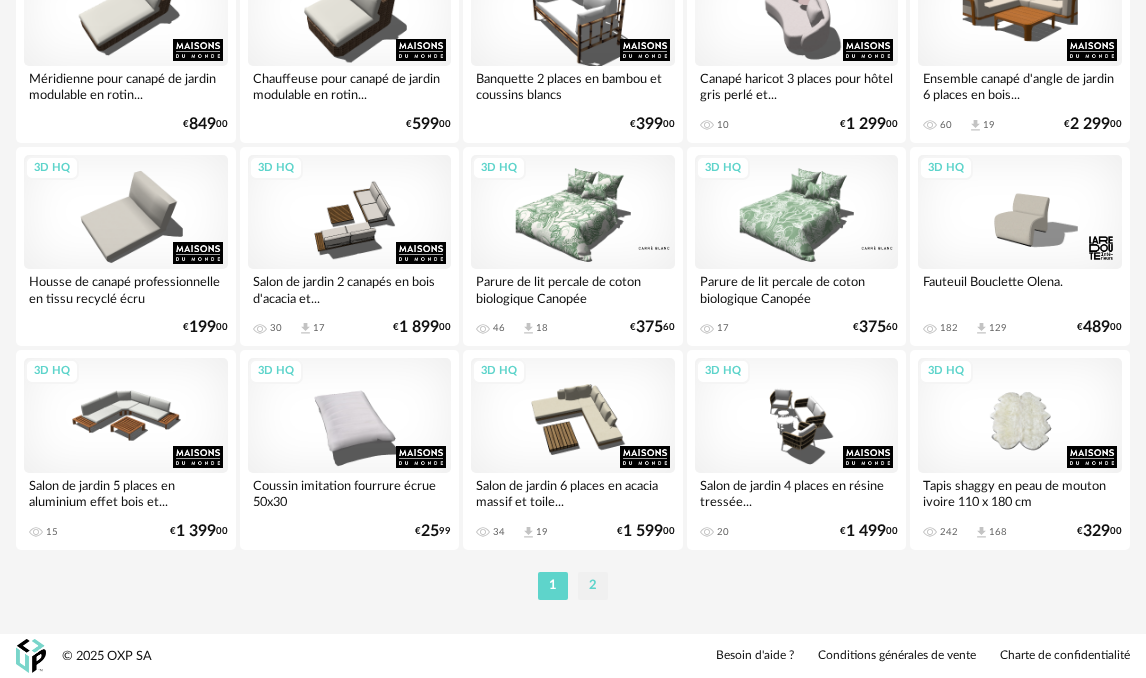 click on "2" at bounding box center (593, 586) 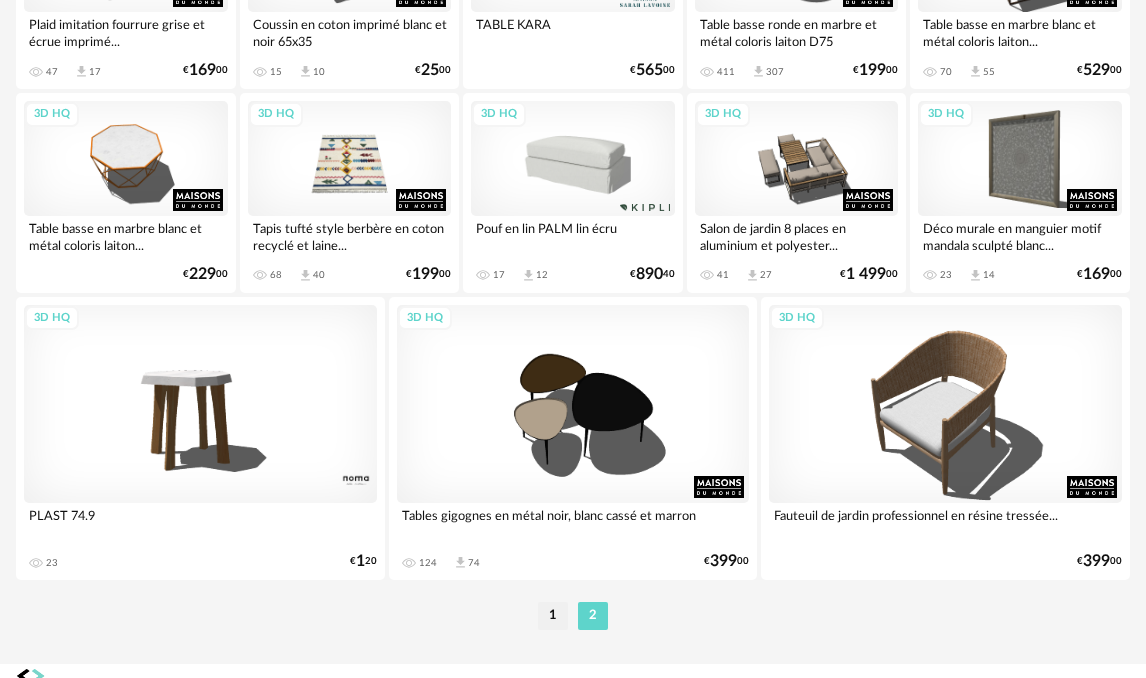 scroll, scrollTop: 720, scrollLeft: 0, axis: vertical 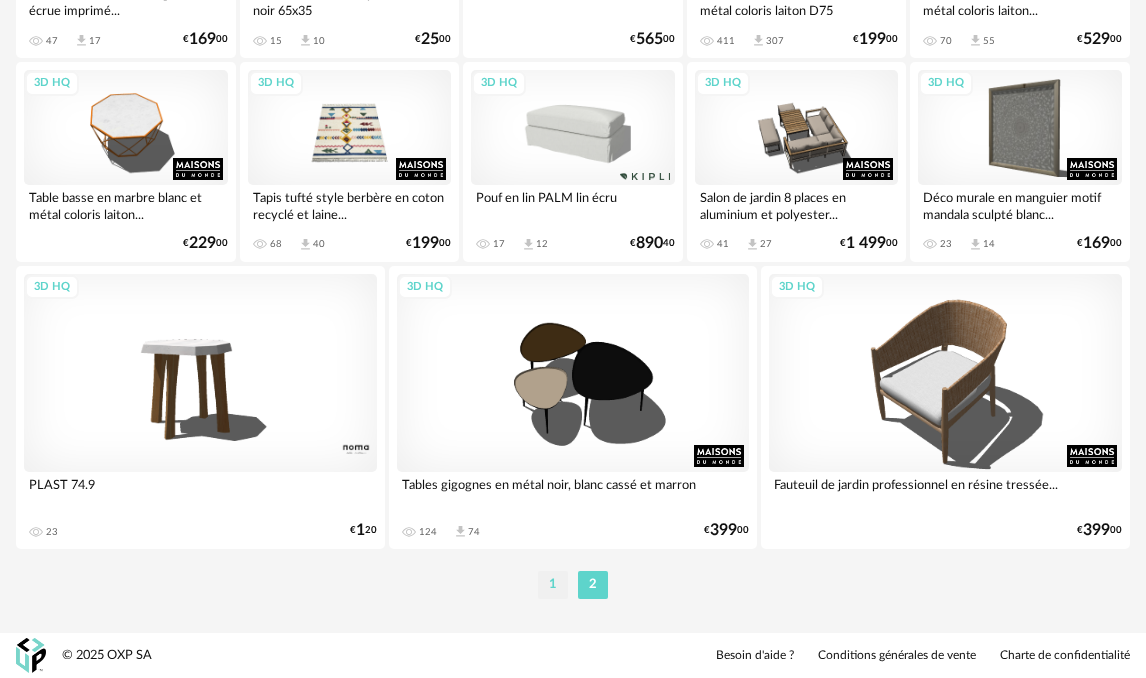 click on "1" at bounding box center [553, 585] 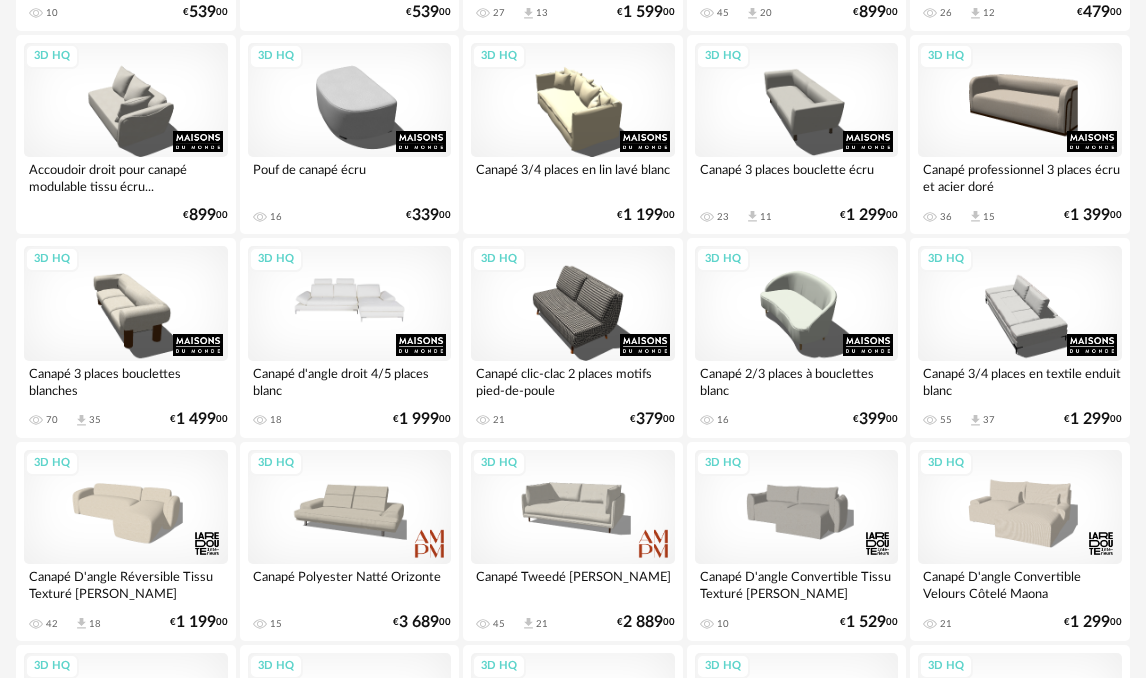 scroll, scrollTop: 1900, scrollLeft: 0, axis: vertical 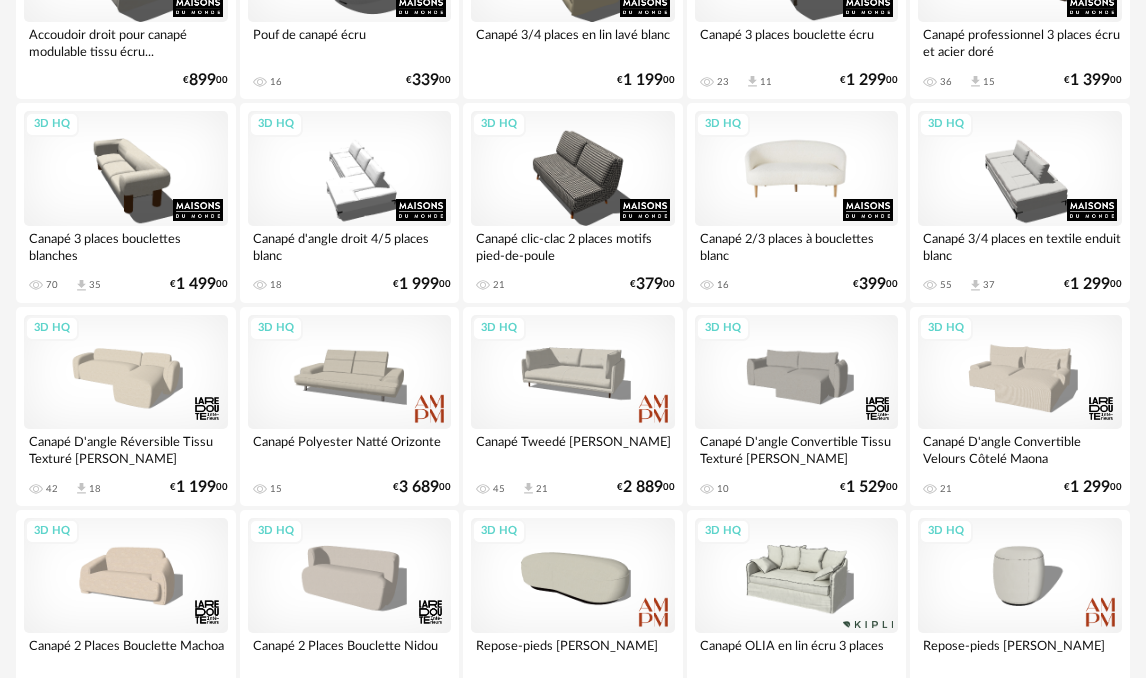 click on "3D HQ" at bounding box center [797, 168] 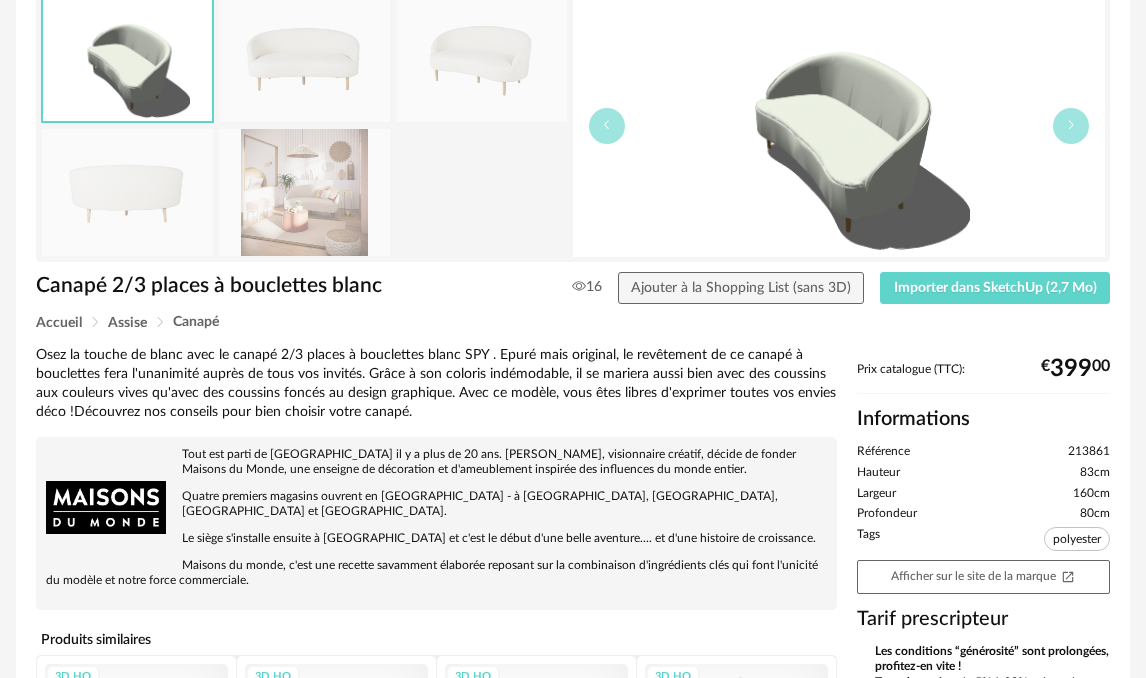 scroll, scrollTop: 200, scrollLeft: 0, axis: vertical 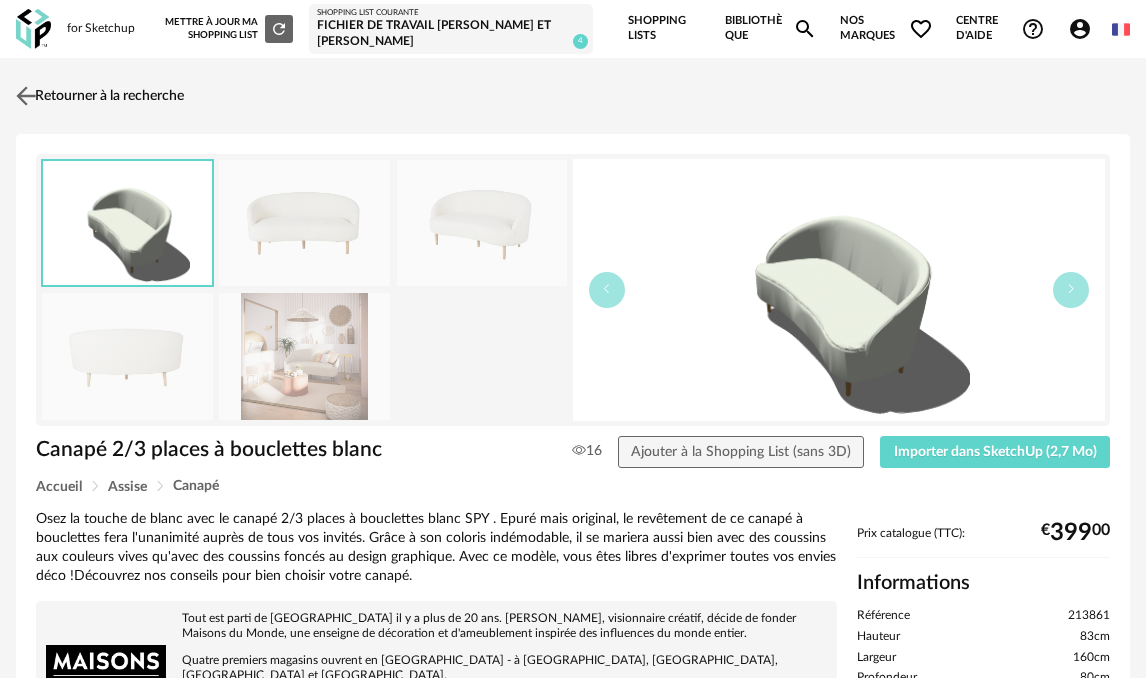 click on "Retourner à la recherche" at bounding box center (97, 96) 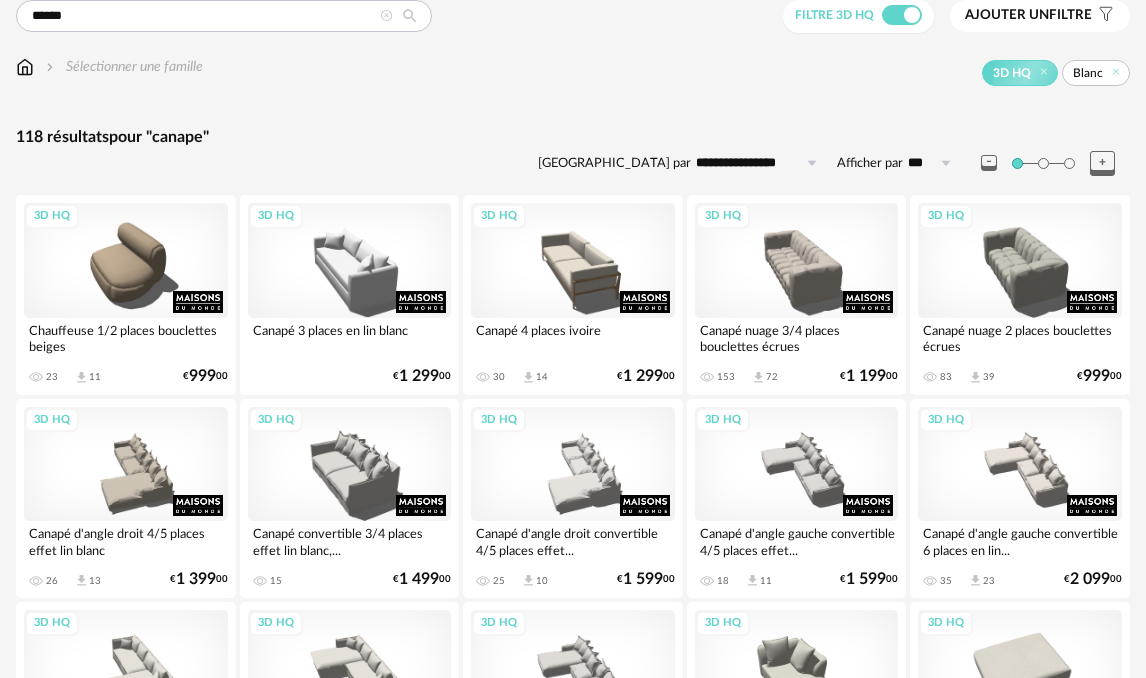 scroll, scrollTop: 0, scrollLeft: 0, axis: both 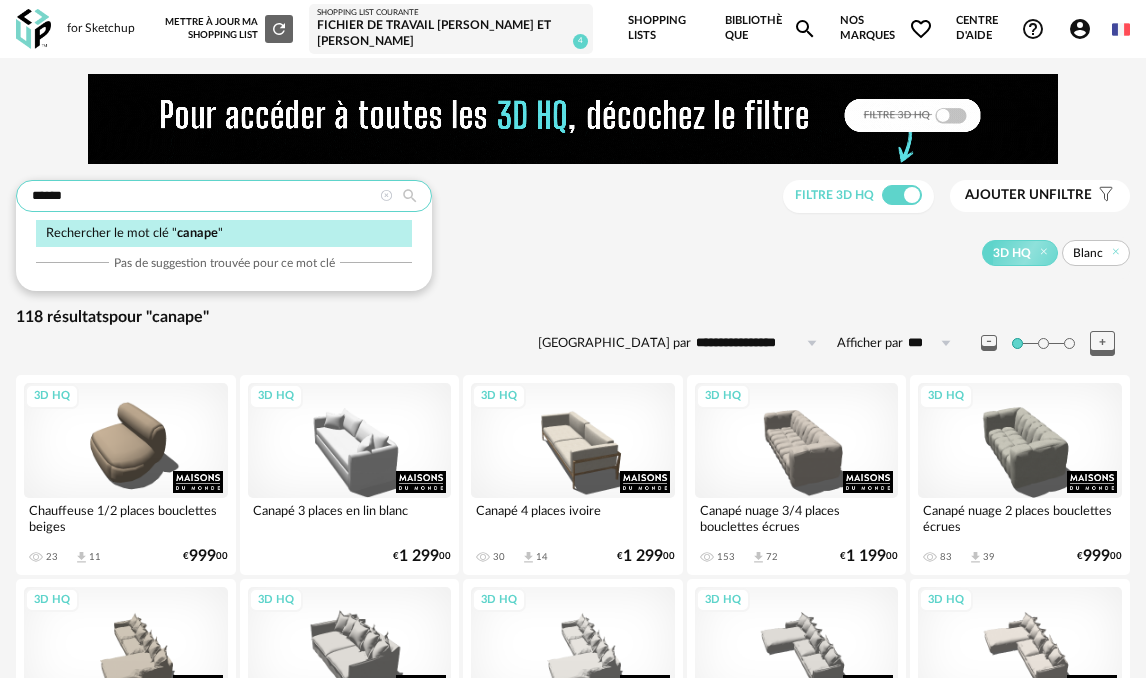 click on "******" at bounding box center [224, 196] 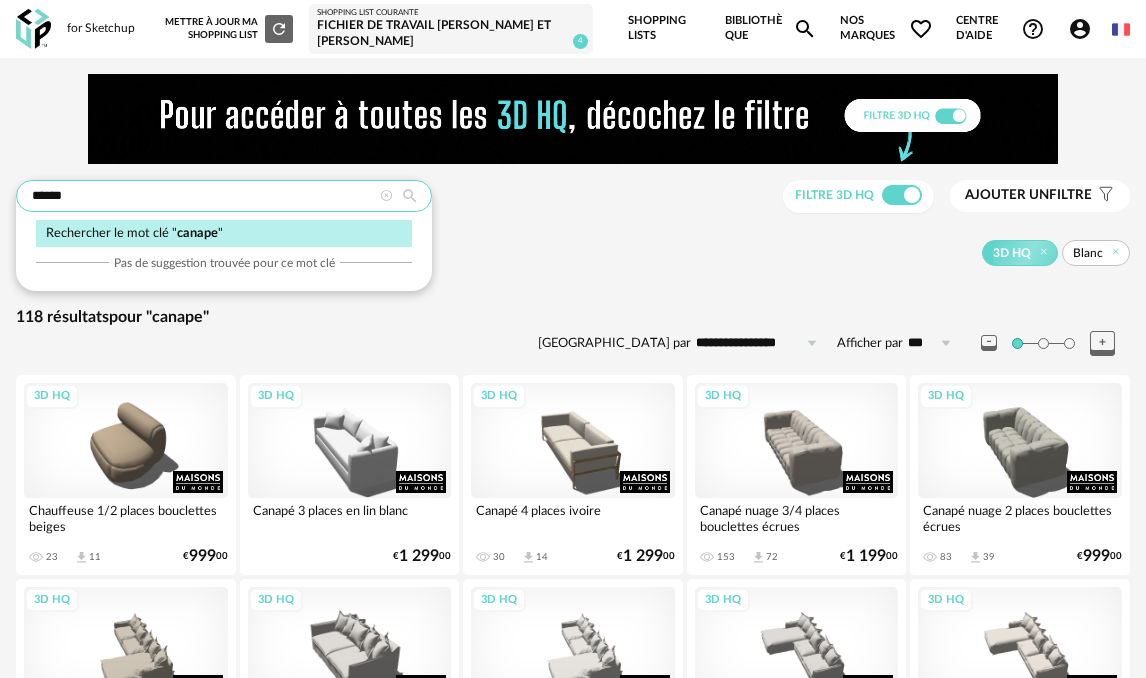 drag, startPoint x: 310, startPoint y: 194, endPoint x: -25, endPoint y: 209, distance: 335.33566 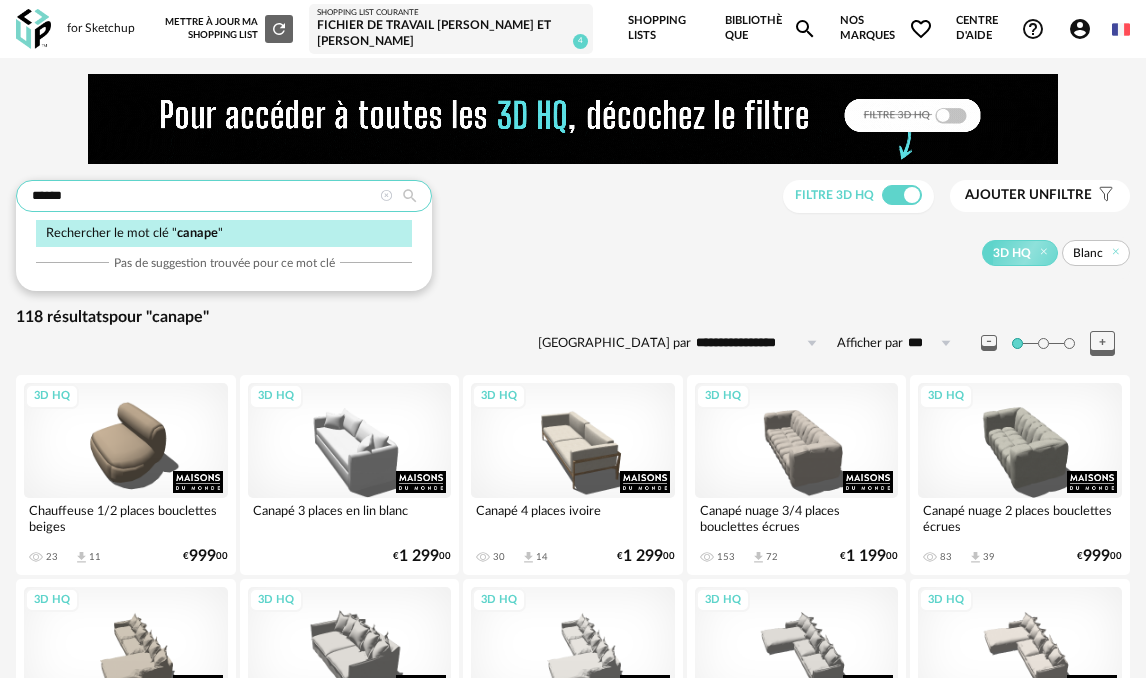 click on "for Sketchup   Nouvelle shopping list
Mettre à jour ma Shopping List
Refresh icon   Shopping List courante   Fichier de travail Gérard Aline et Eric   4       Shopping Lists   Bibliothèque Magnify icon   Nos marques Heart Outline icon   Toutes les marques   Close icon
Centre d'aide Help Circle Outline icon   Tutos vidéos   Lire la FAQ   Contacter le support   Account Circle icon   Compte   Connecté en tant que   Emilie ROULLIER MATHIEU   Modifier mon profil   Ma bibliothèque perso   Mes 3D IA Creation icon   Nouveautés de la plateforme       Déconnexion
English
Menu icon         ******
Rechercher le mot clé " canape "
Pas de suggestion trouvée pour ce mot clé
Filtre 3D HQ
Ajouter un  filtre s   Filter icon   Filtrer par :
Sélectionner une famille
3D HQ
Blanc
118 résultats" at bounding box center [573, 2285] 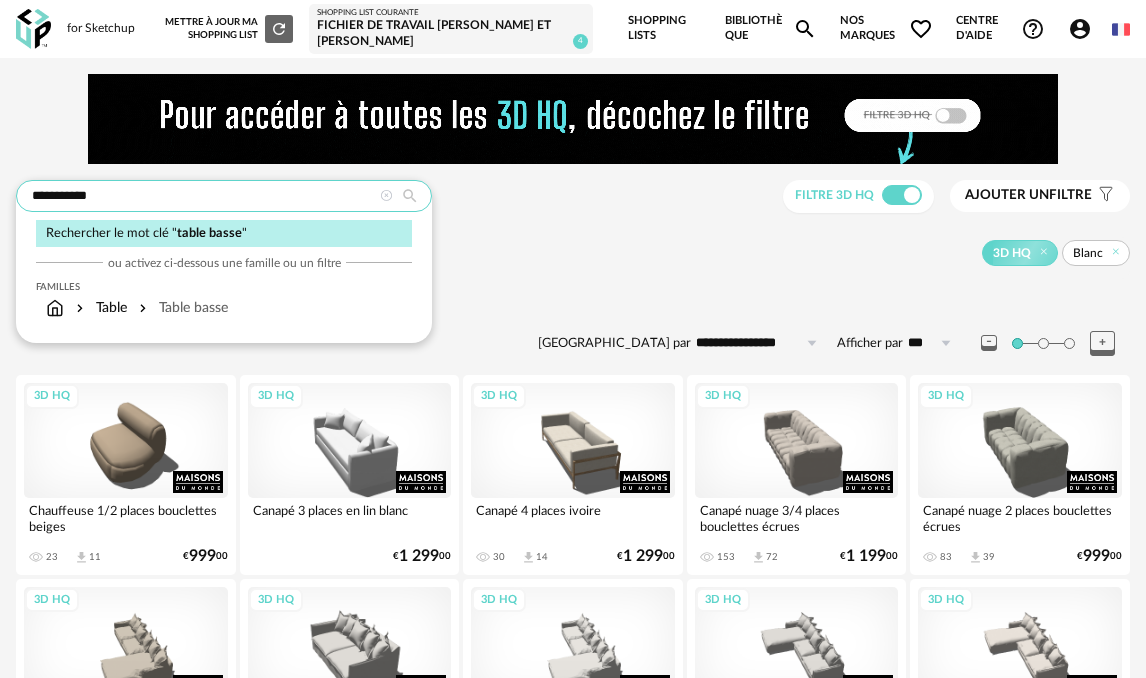 type on "**********" 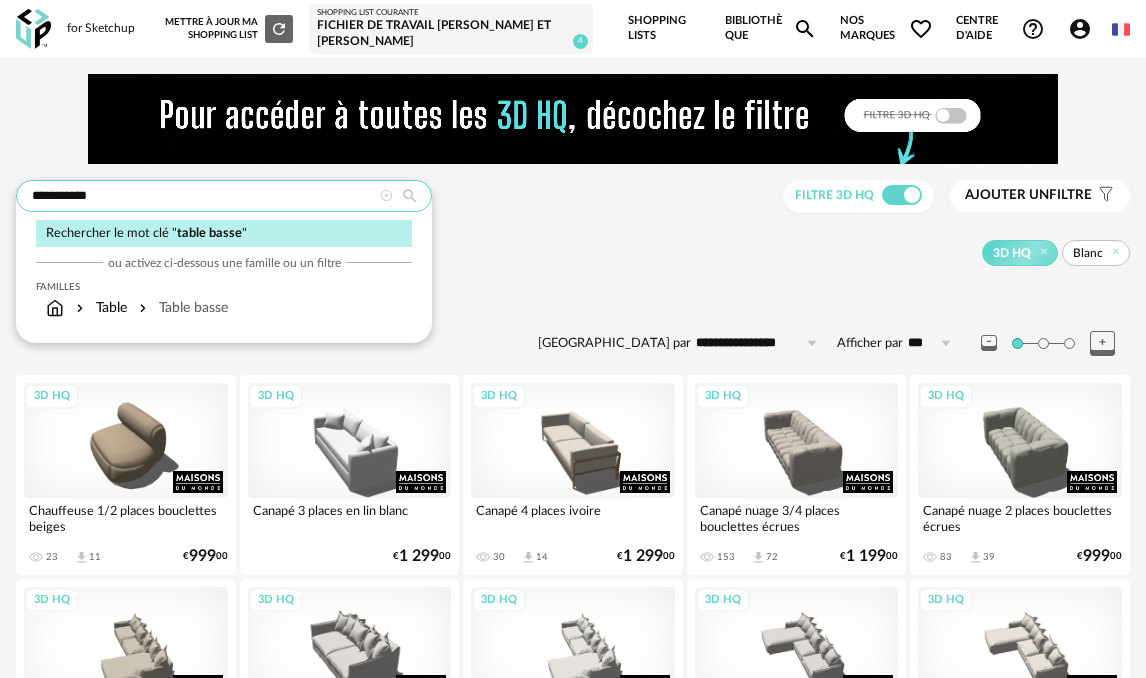 type on "**********" 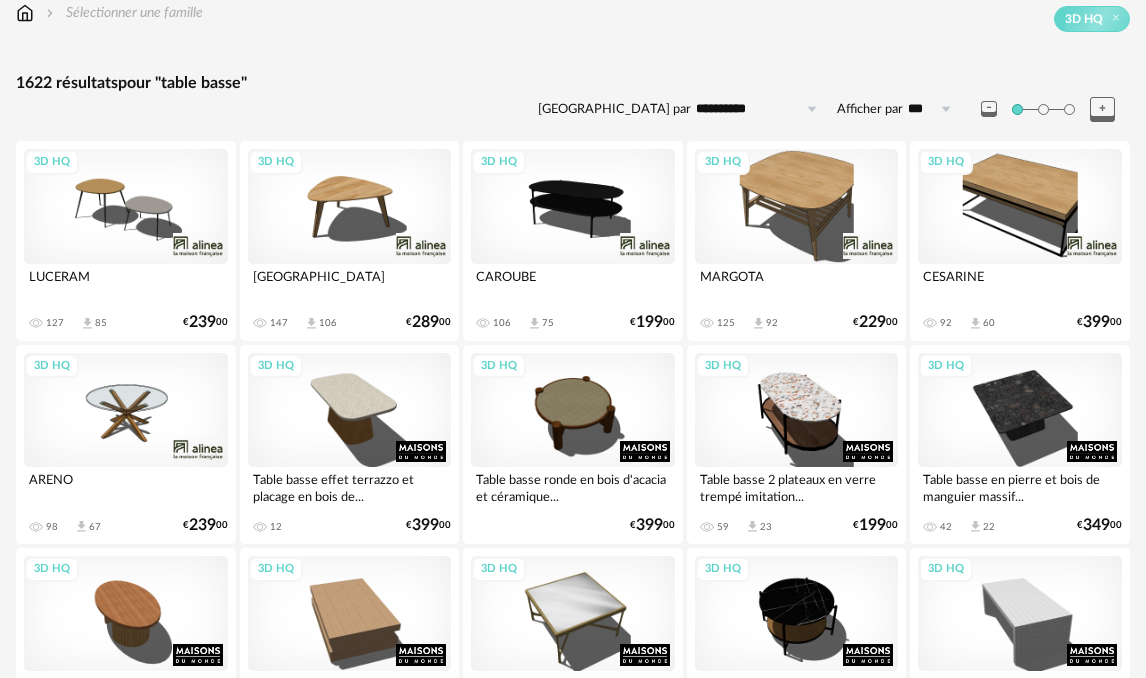 scroll, scrollTop: 0, scrollLeft: 0, axis: both 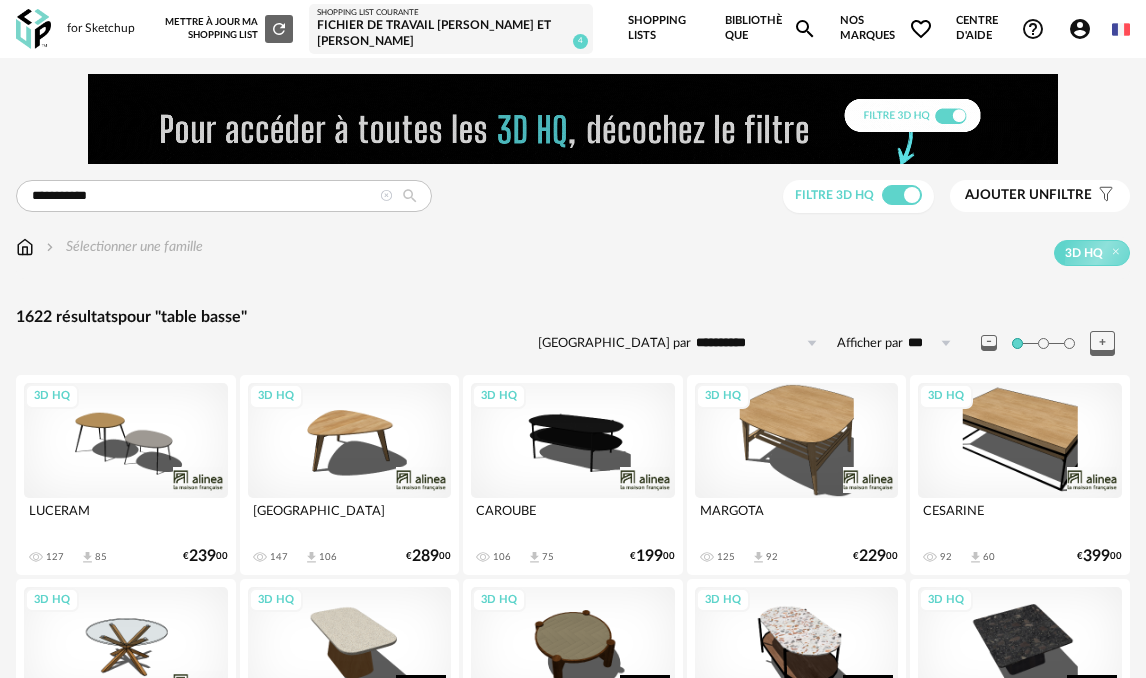 click on "Sélectionner une famille" at bounding box center (122, 247) 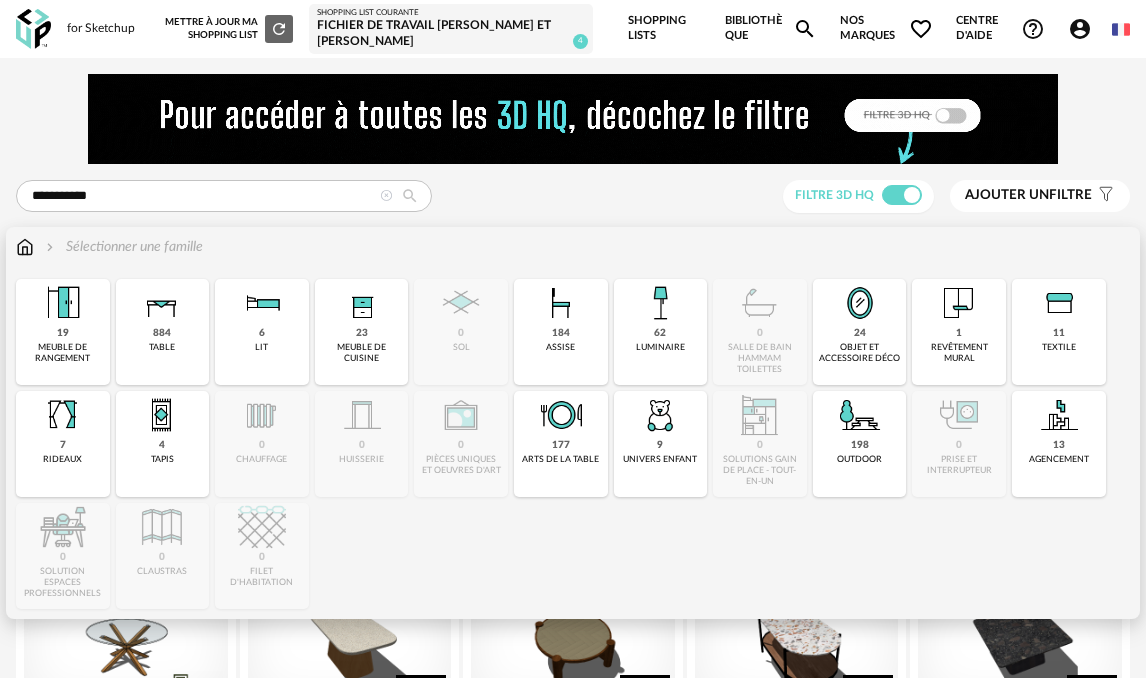 click on "table" at bounding box center [162, 347] 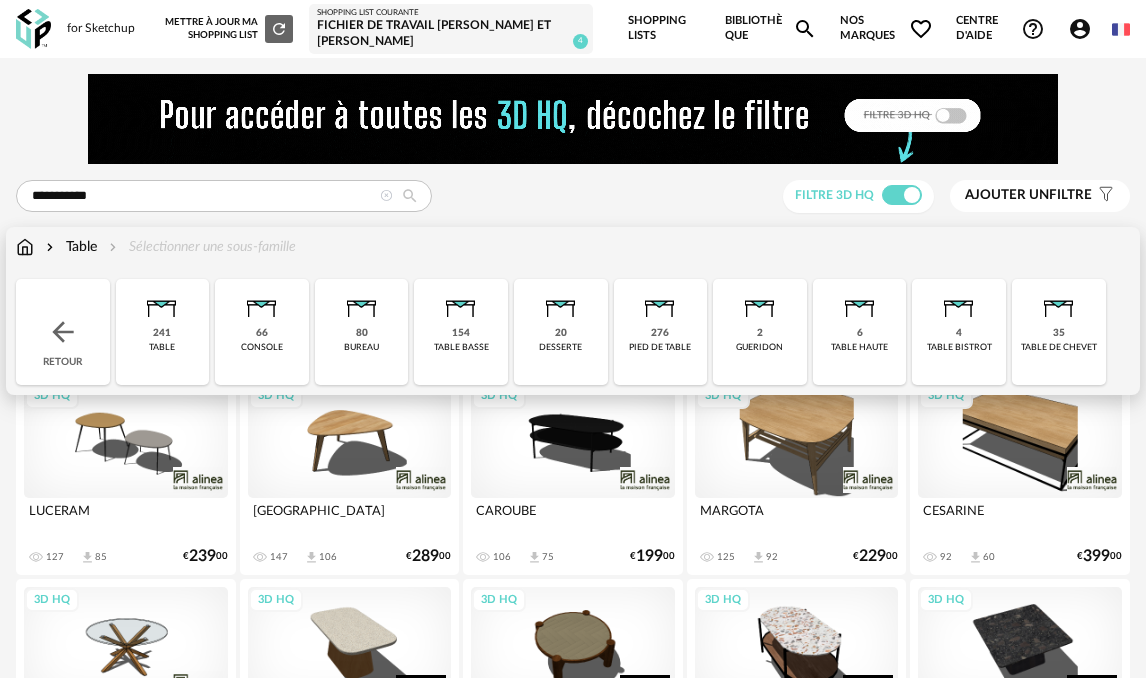 click on "table basse" at bounding box center [461, 347] 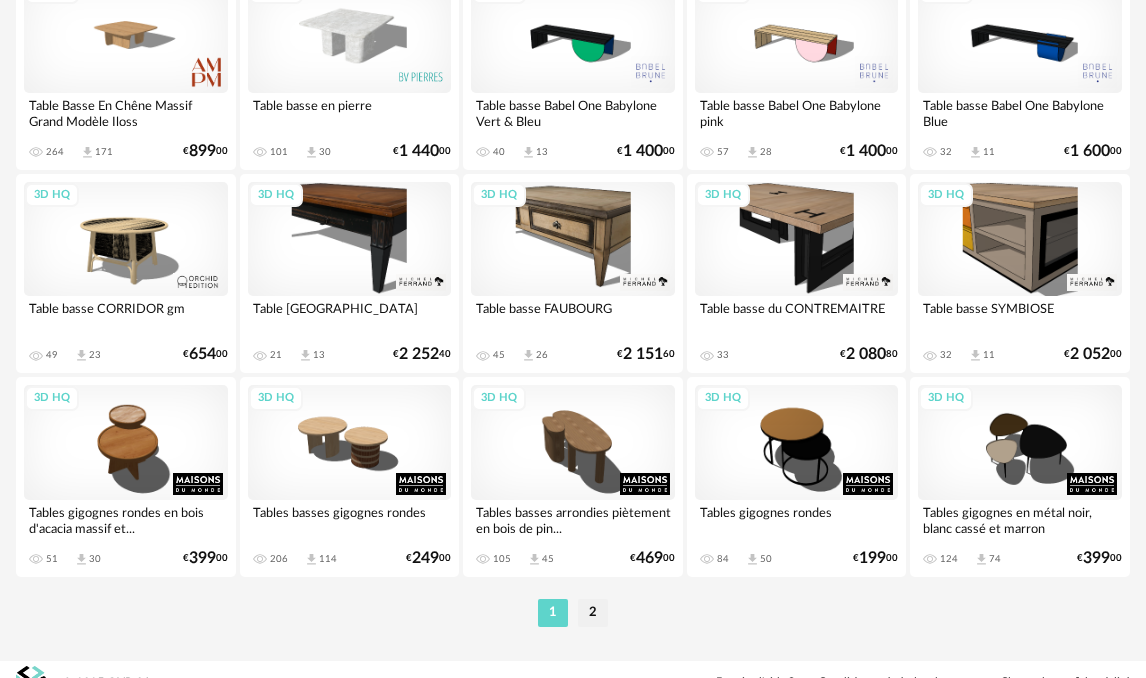 scroll, scrollTop: 3892, scrollLeft: 0, axis: vertical 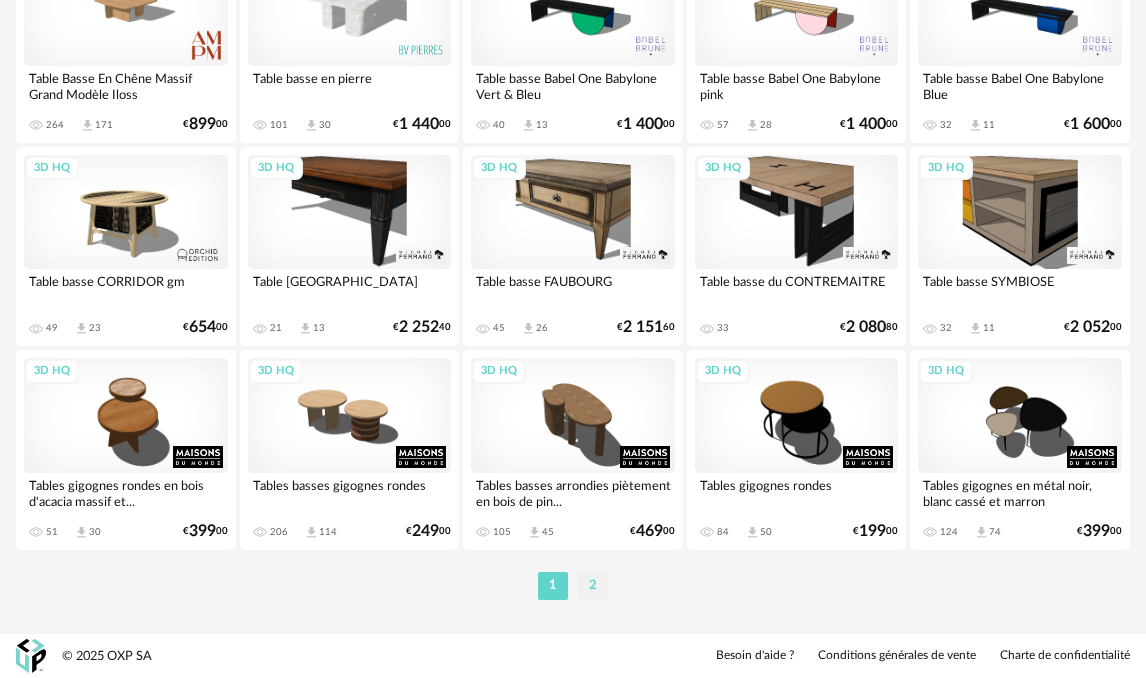 click on "2" at bounding box center (593, 586) 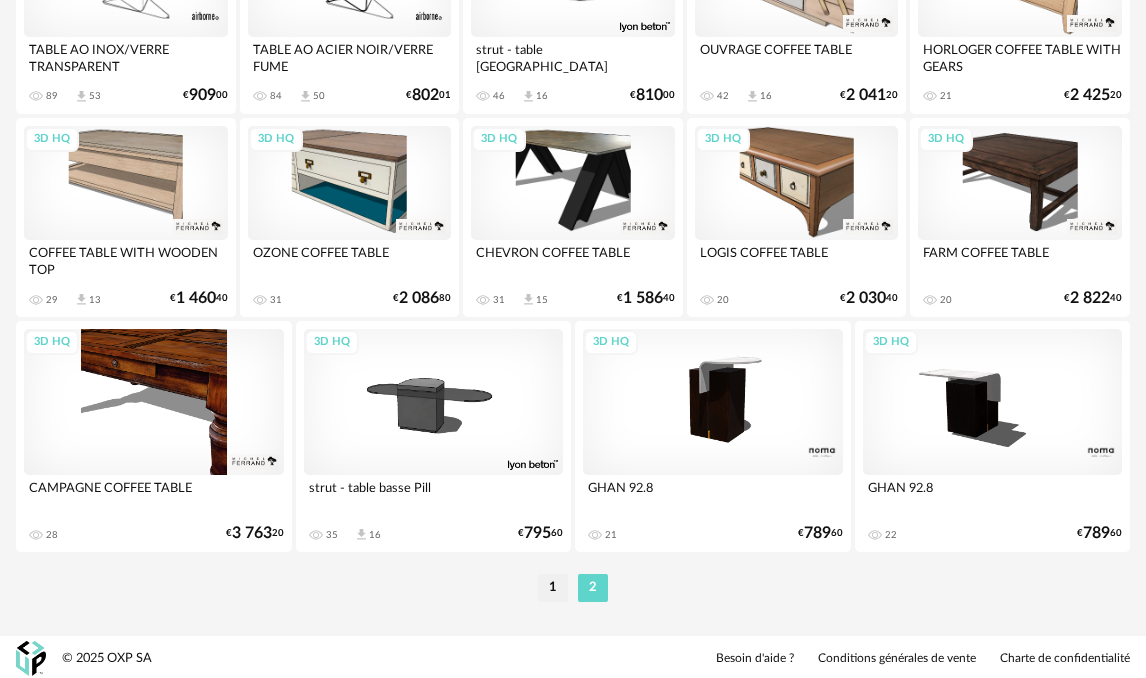 scroll, scrollTop: 2092, scrollLeft: 0, axis: vertical 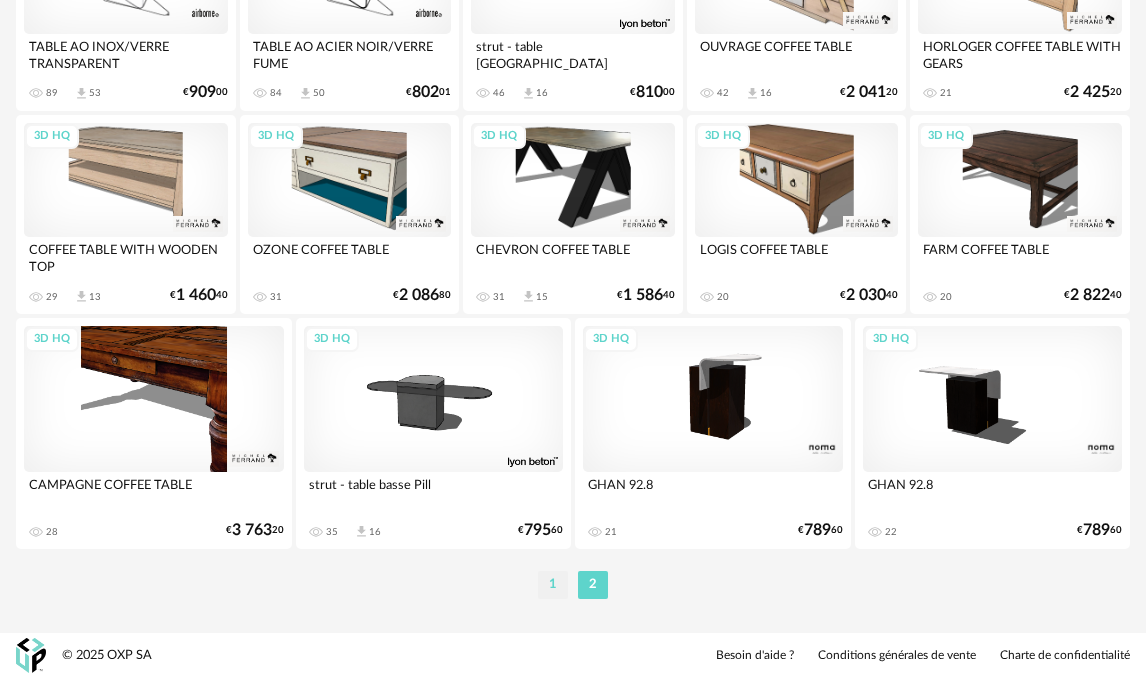 click on "1" at bounding box center [553, 585] 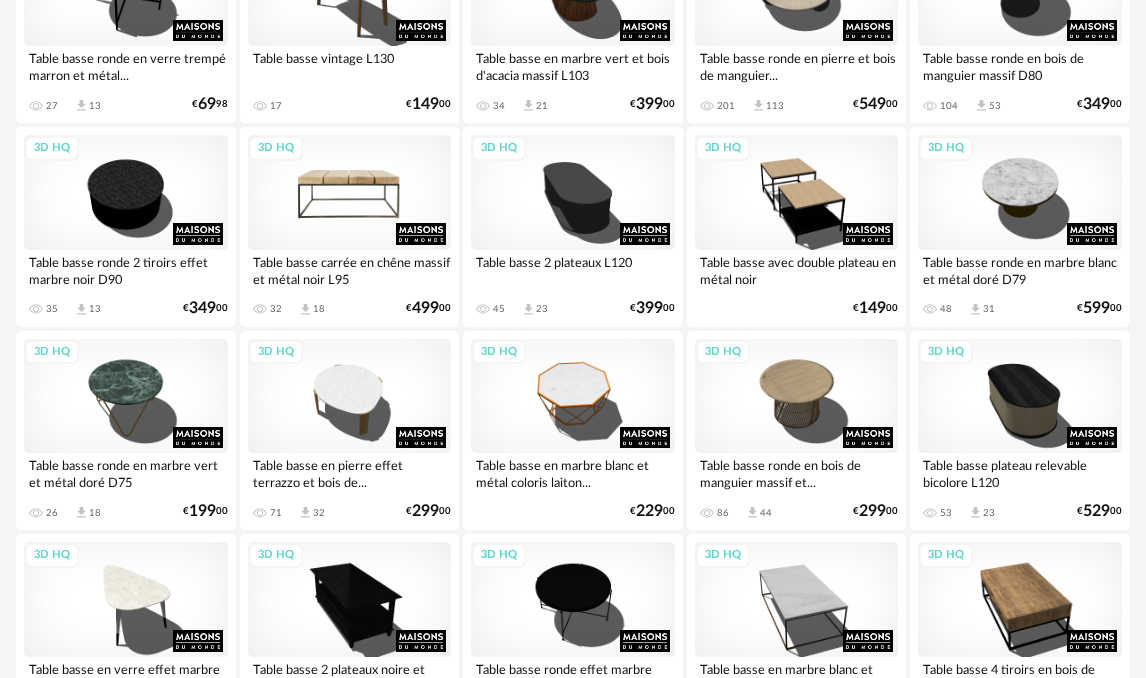 scroll, scrollTop: 1000, scrollLeft: 0, axis: vertical 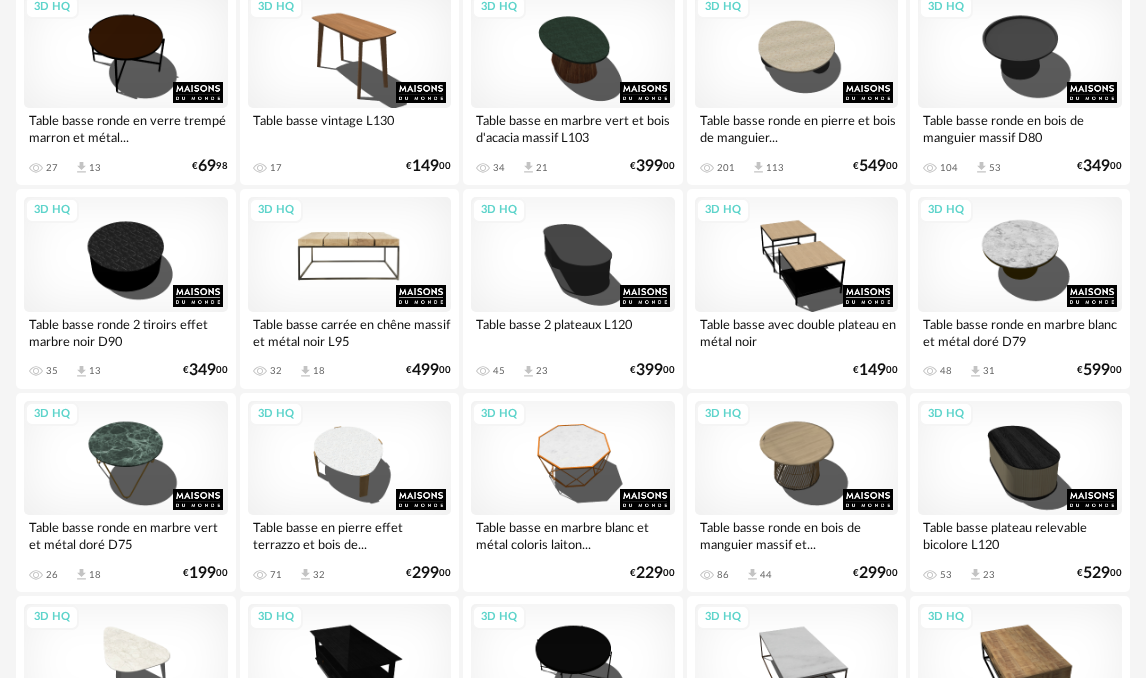 click on "3D HQ" at bounding box center [350, 254] 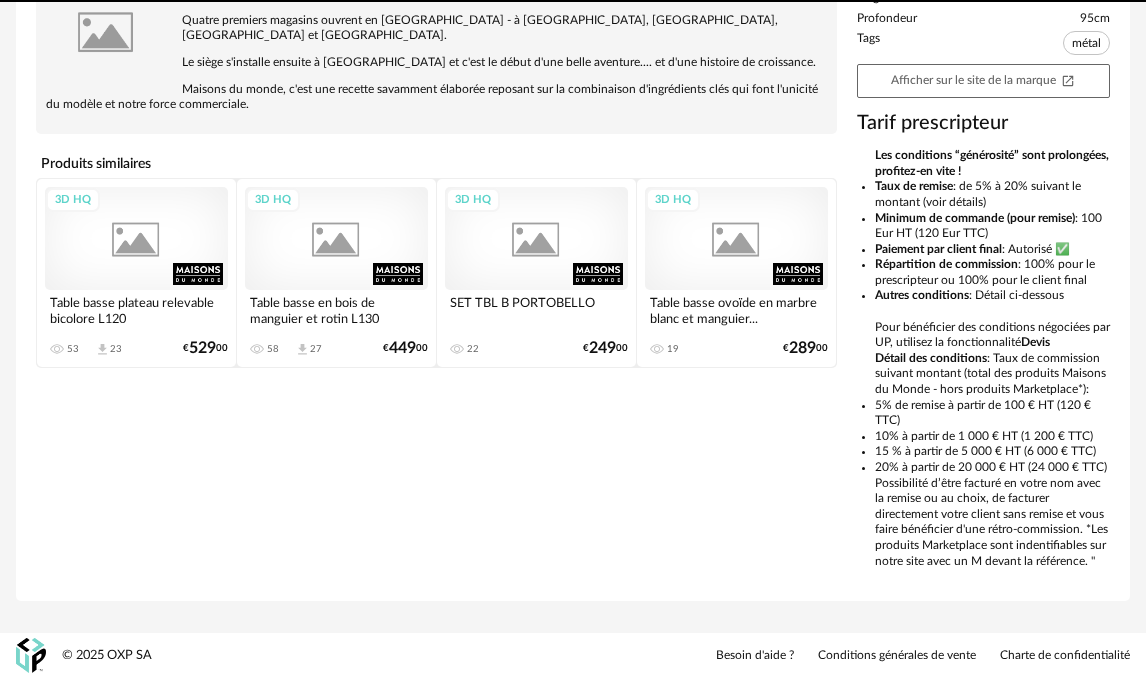 scroll, scrollTop: 0, scrollLeft: 0, axis: both 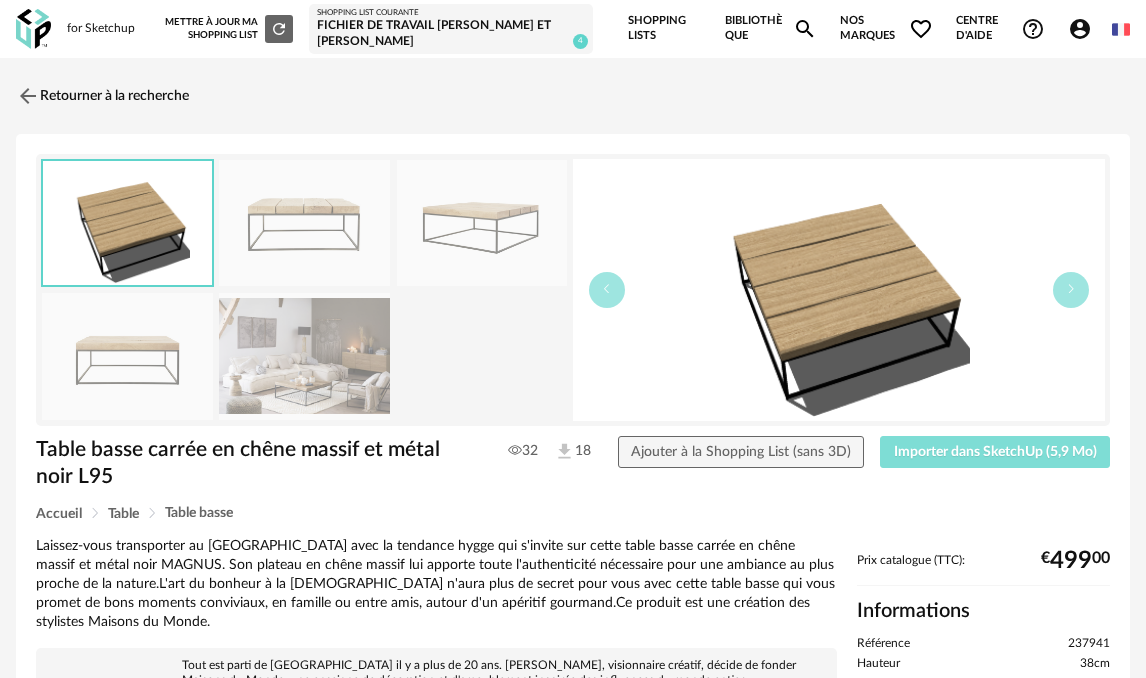 click on "Importer dans SketchUp (5,9 Mo)" at bounding box center (995, 452) 